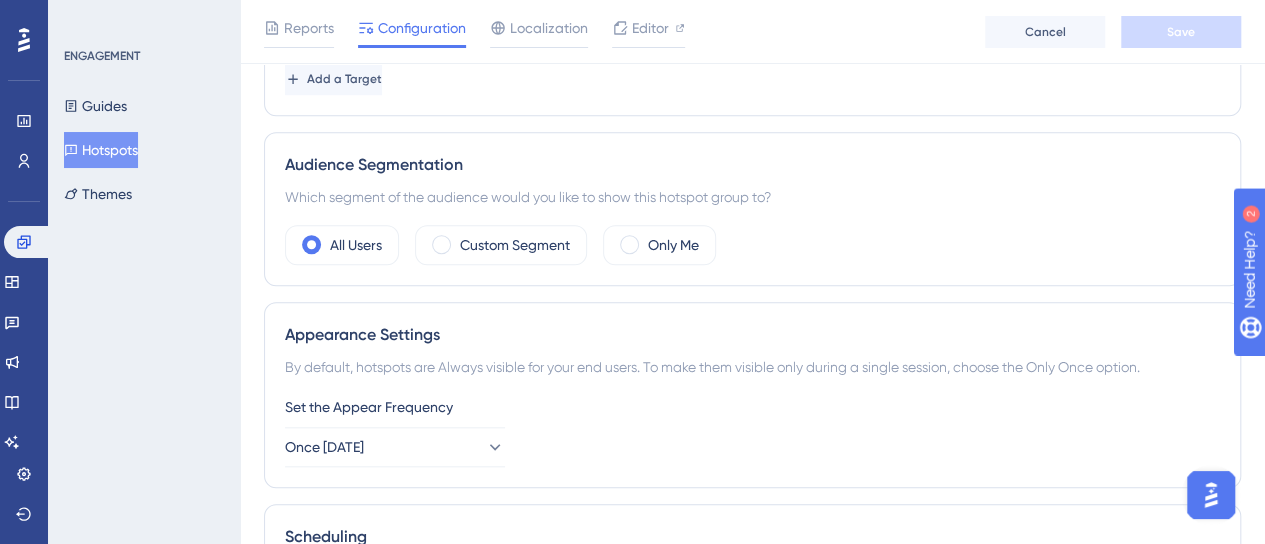 scroll, scrollTop: 800, scrollLeft: 0, axis: vertical 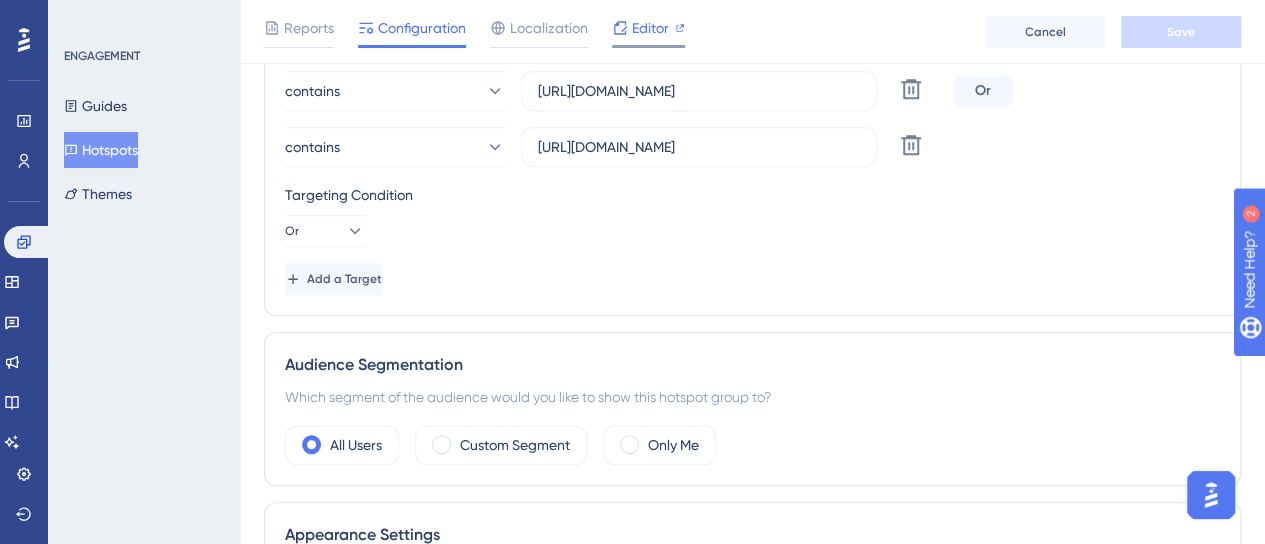 click on "Editor" at bounding box center (650, 28) 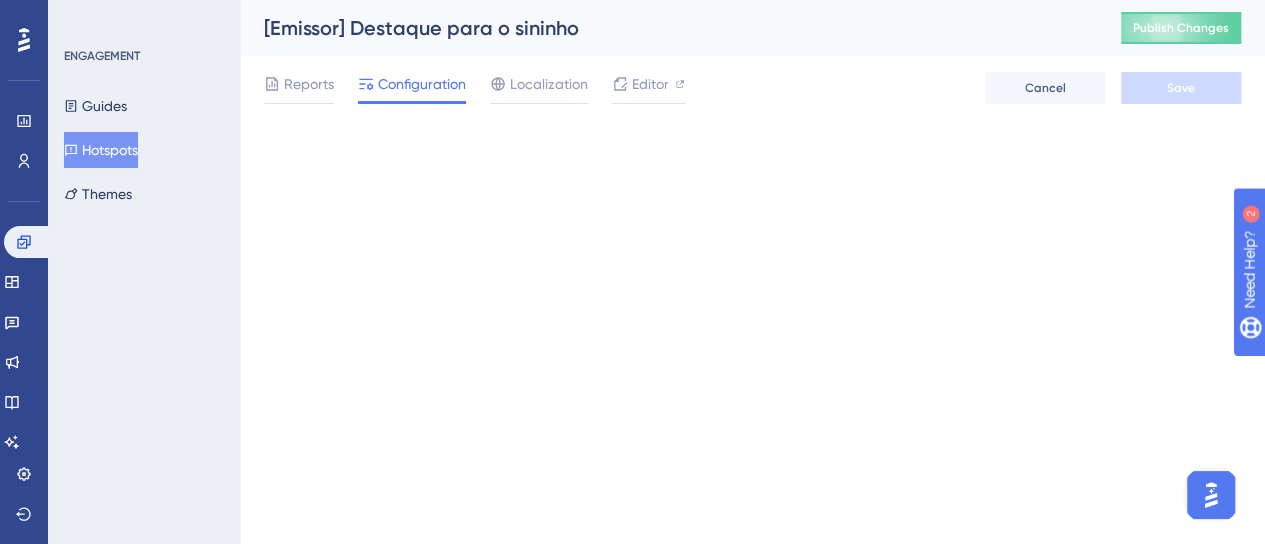 scroll, scrollTop: 0, scrollLeft: 0, axis: both 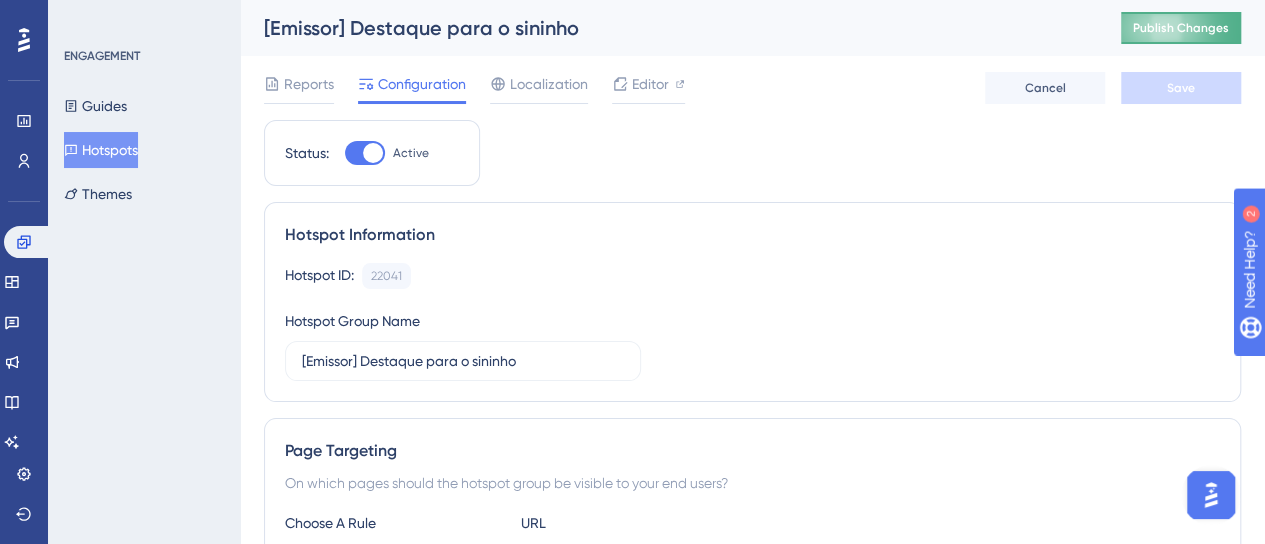 click on "Publish Changes" at bounding box center (1181, 28) 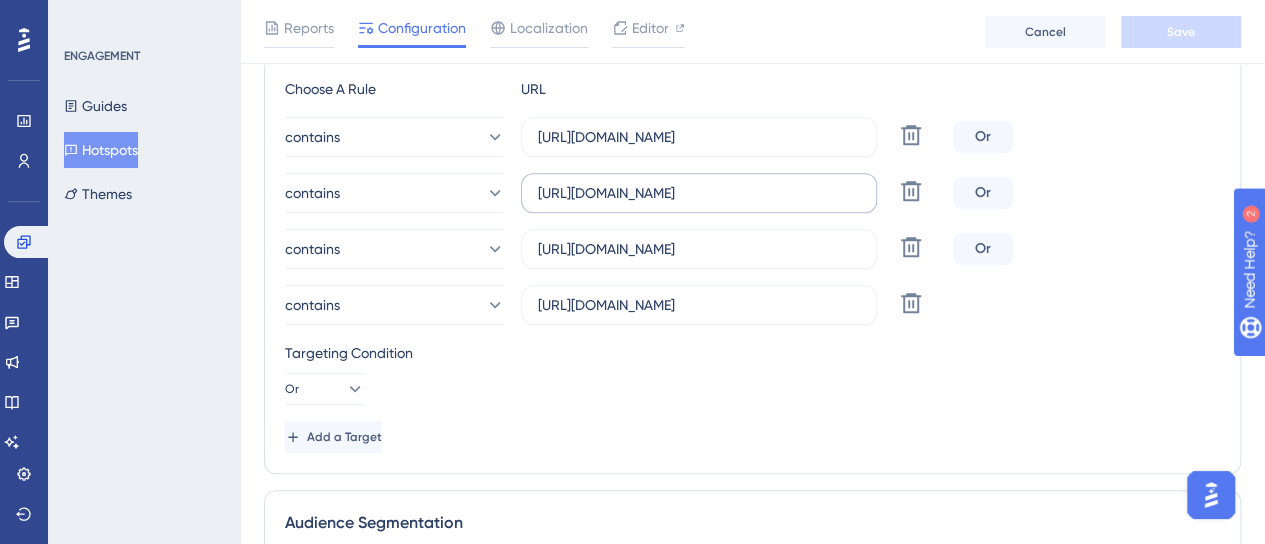 scroll, scrollTop: 400, scrollLeft: 0, axis: vertical 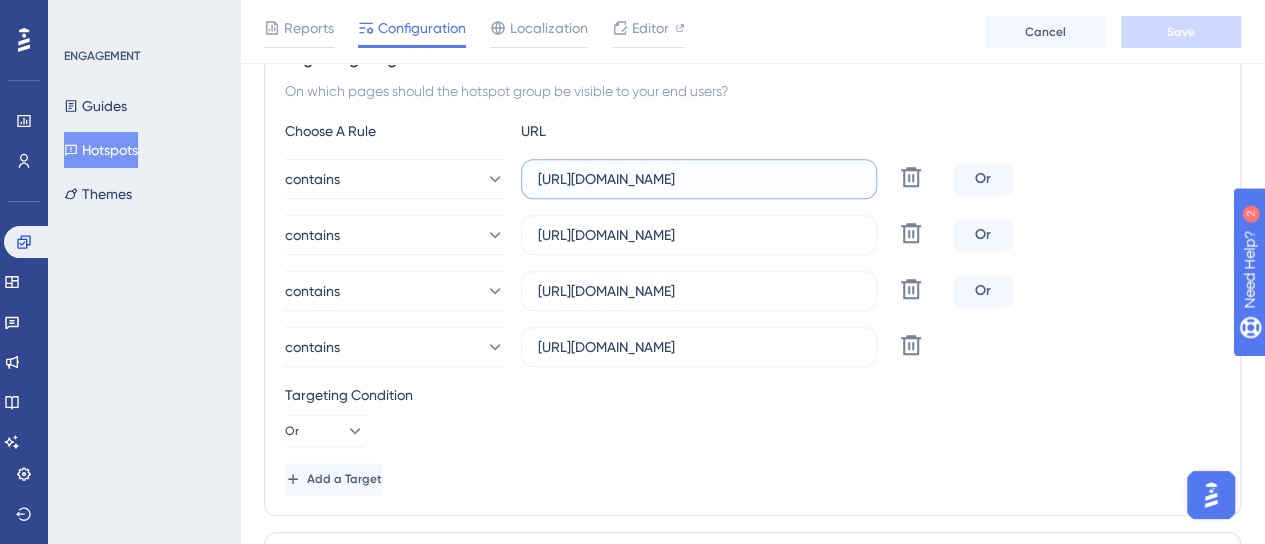 click on "[URL][DOMAIN_NAME]" at bounding box center (699, 179) 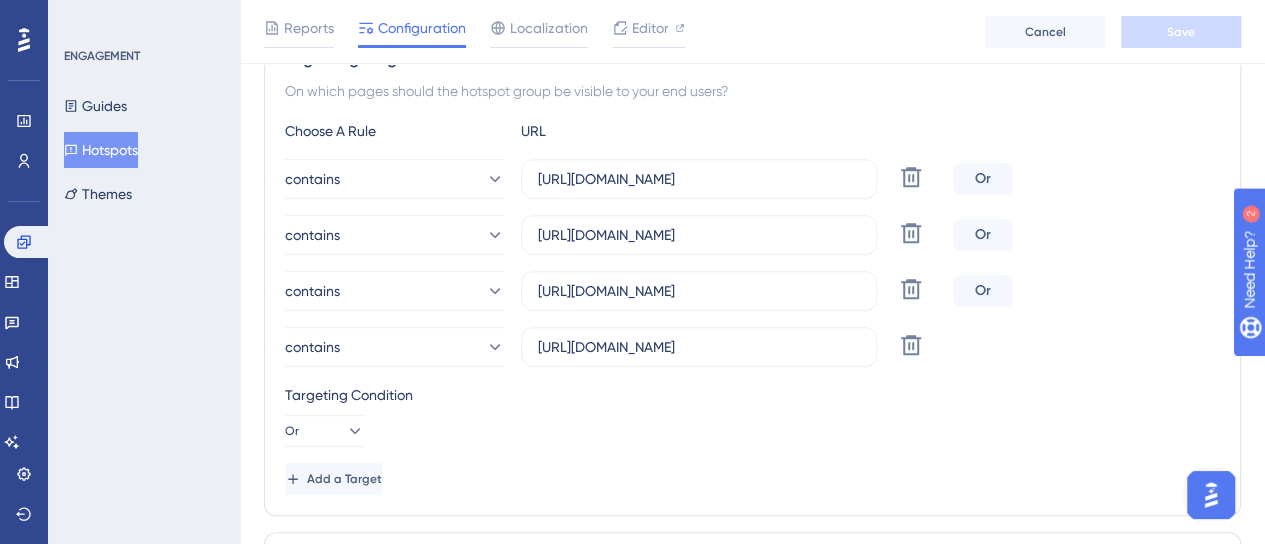 click on "Targeting Condition Or" at bounding box center [752, 415] 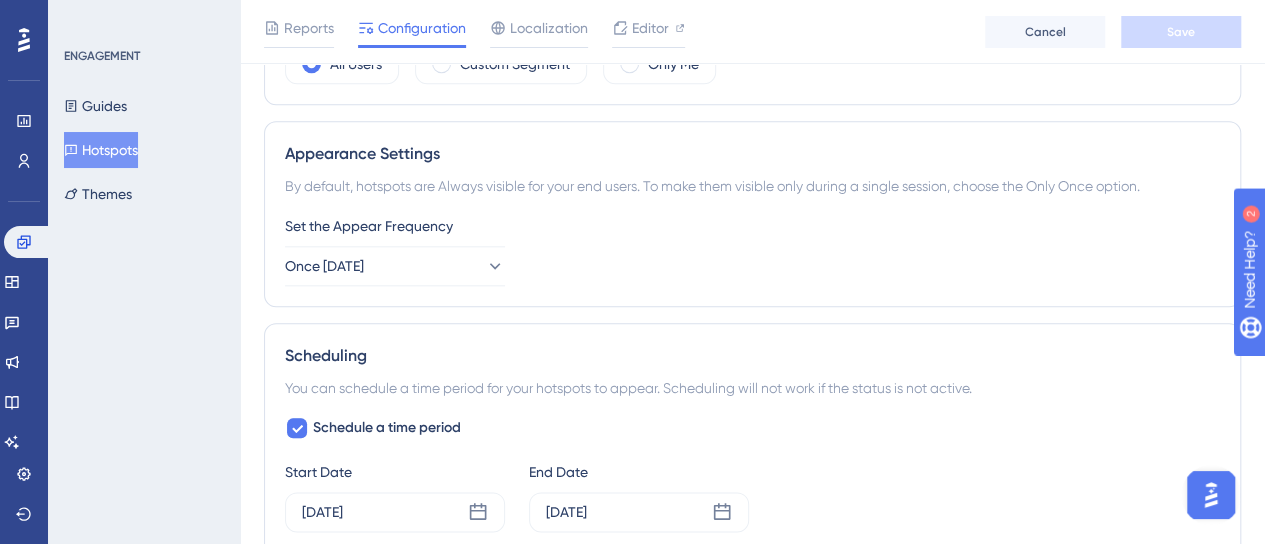 scroll, scrollTop: 1000, scrollLeft: 0, axis: vertical 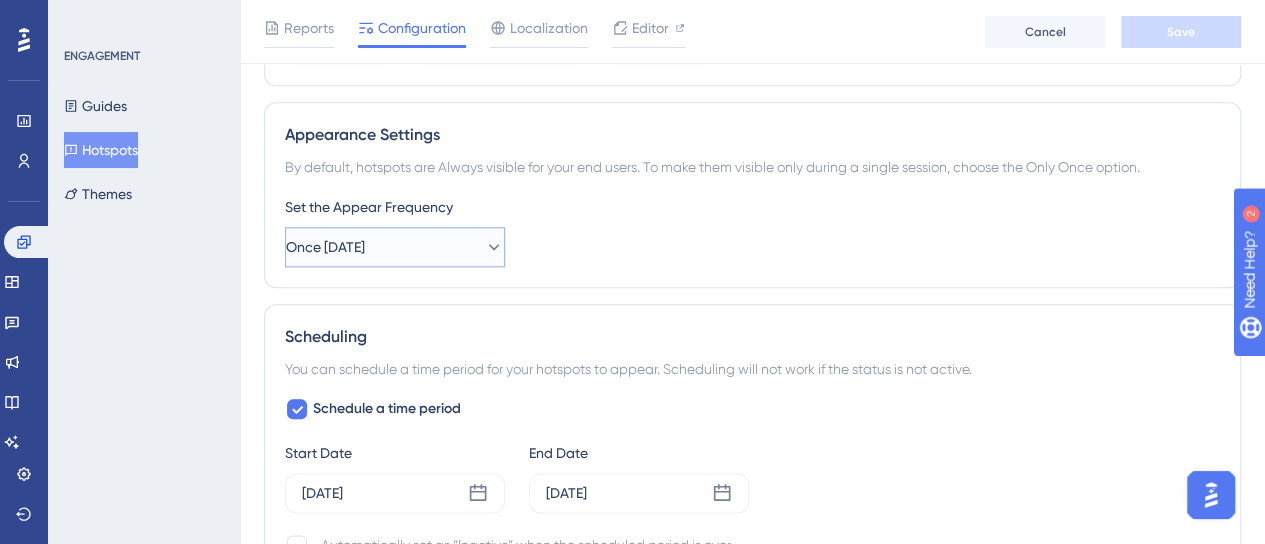 click on "Once [DATE]" at bounding box center [395, 247] 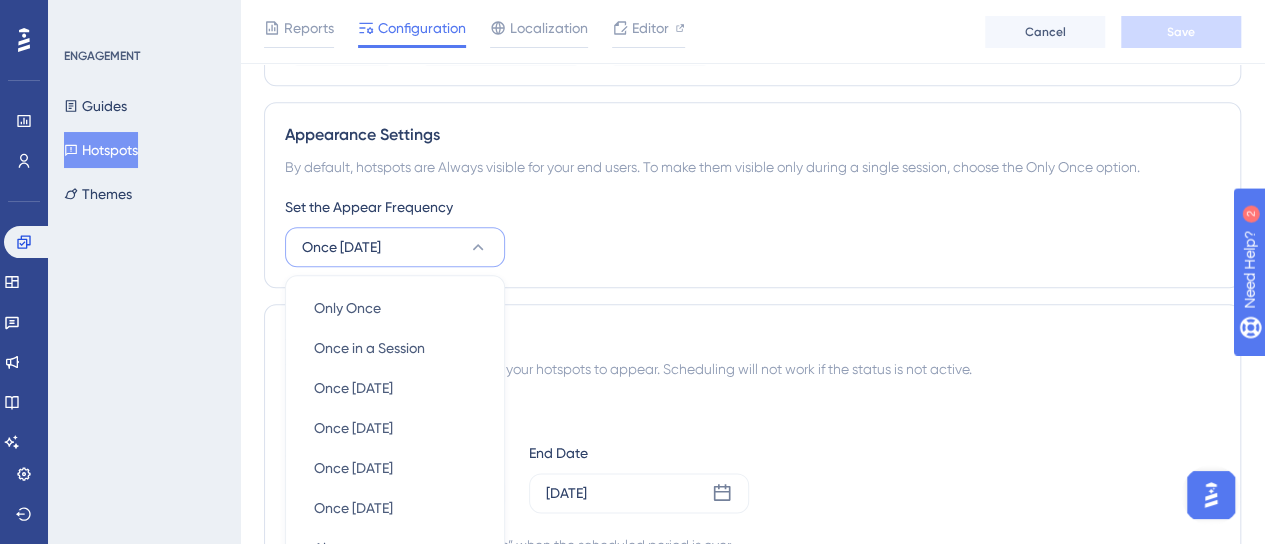 scroll, scrollTop: 1151, scrollLeft: 0, axis: vertical 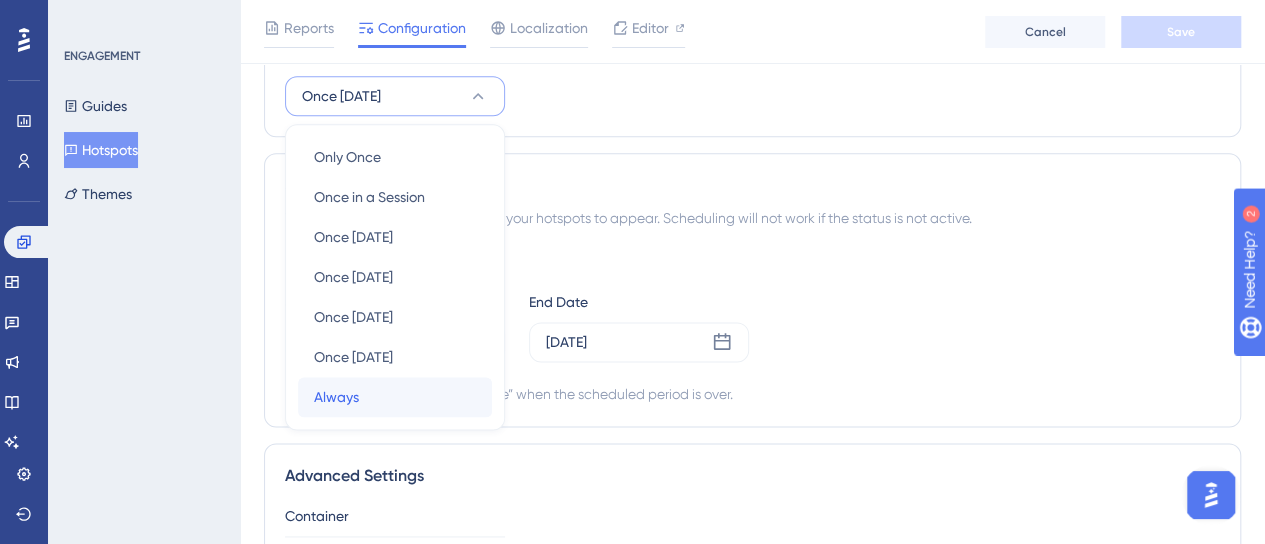 click on "Always Always" at bounding box center [395, 397] 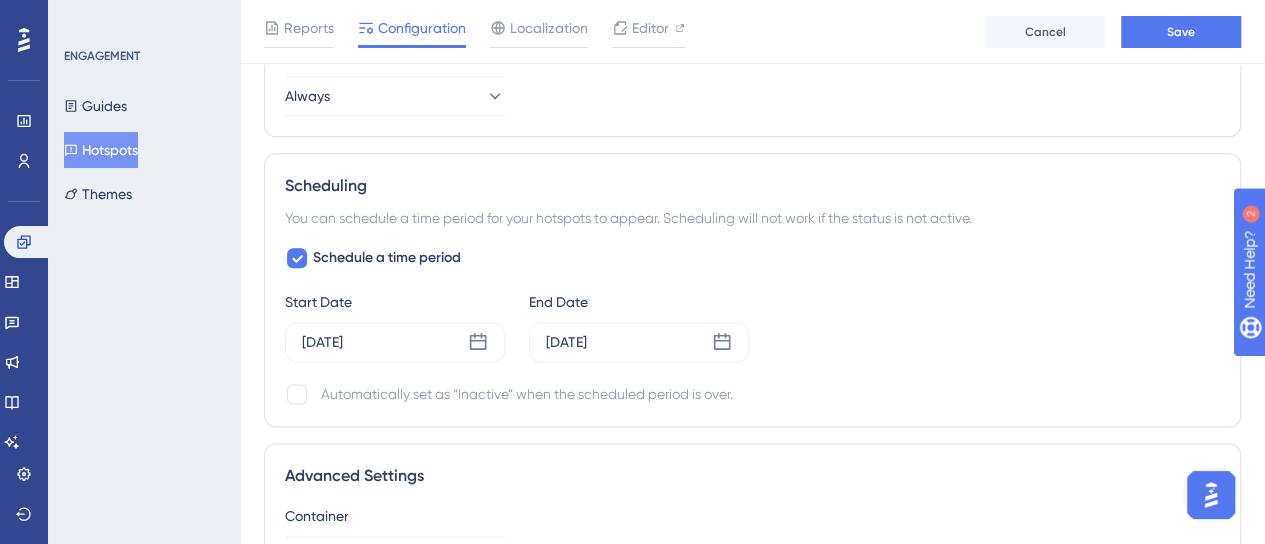 click on "Scheduling" at bounding box center (752, 186) 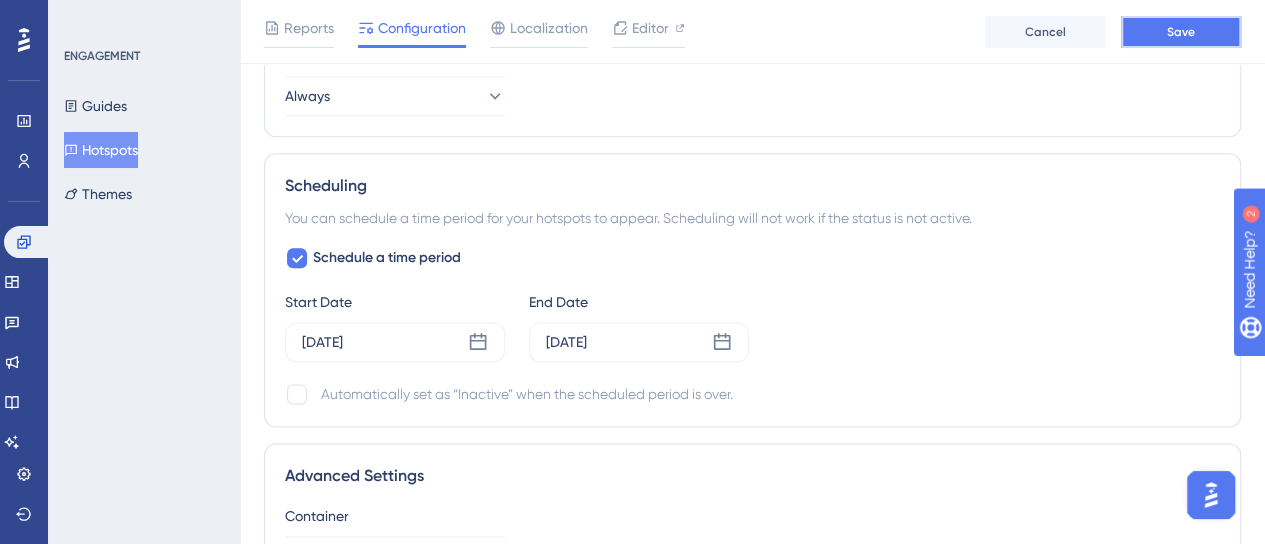 click on "Save" at bounding box center (1181, 32) 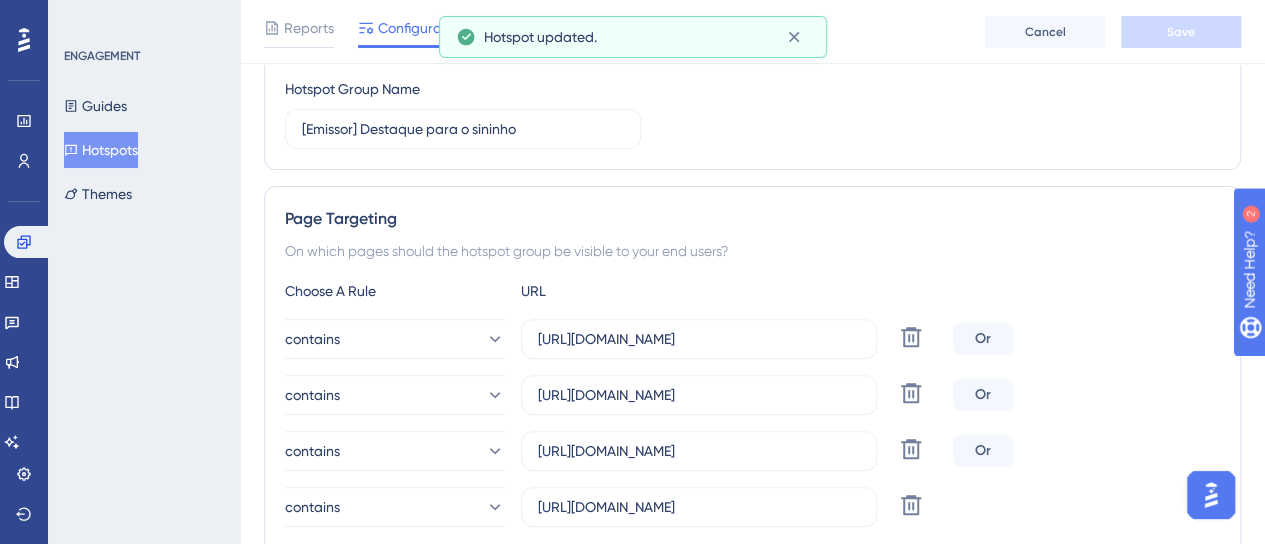 scroll, scrollTop: 0, scrollLeft: 0, axis: both 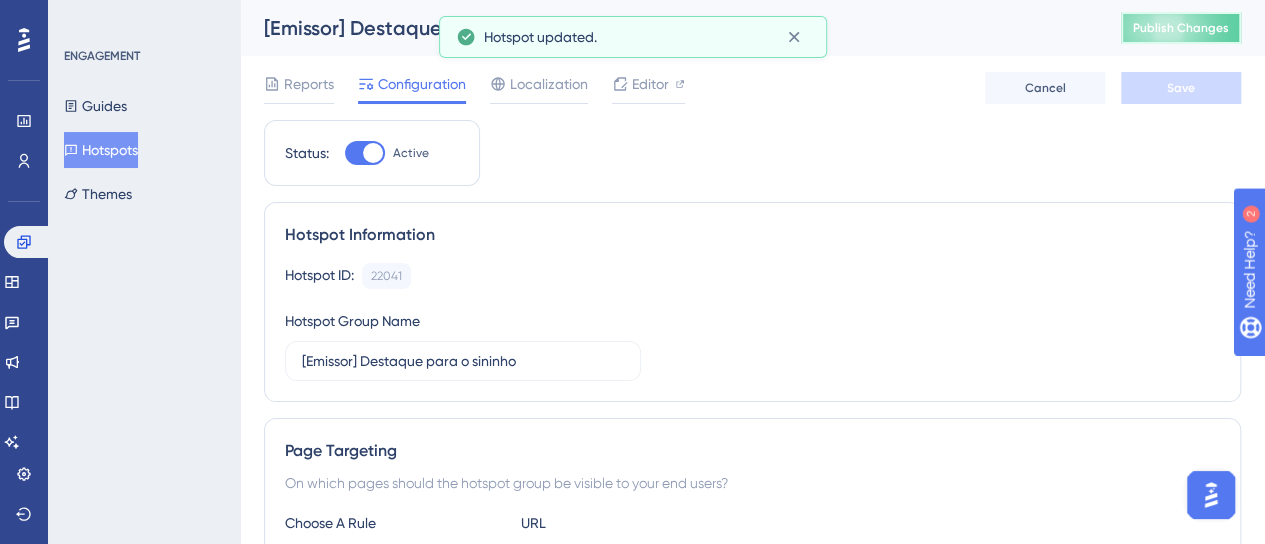 click on "Publish Changes" at bounding box center [1181, 28] 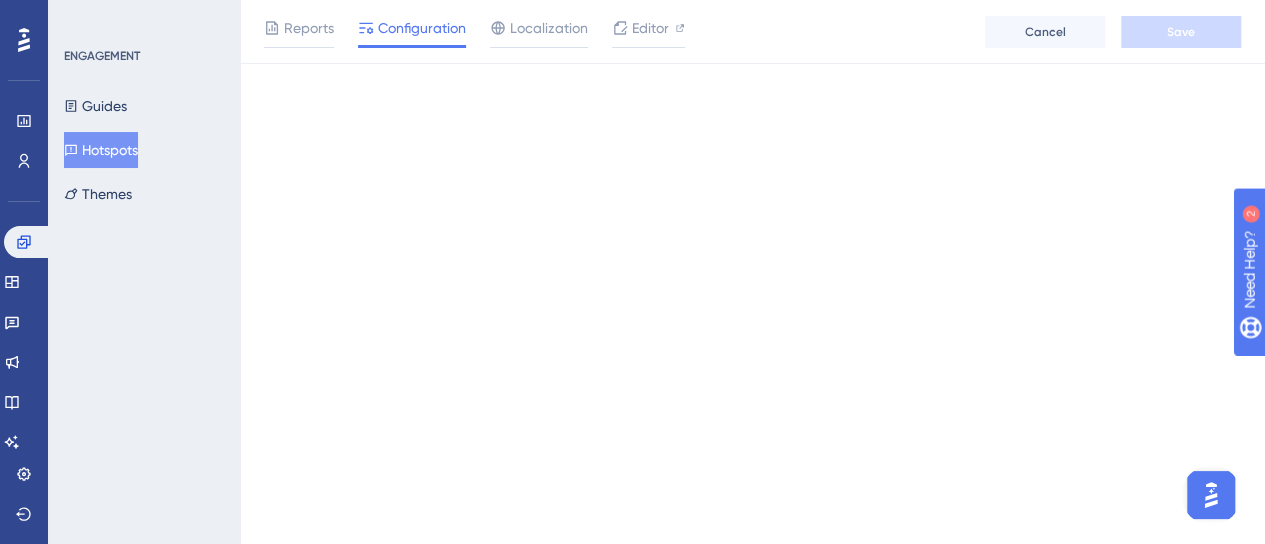 scroll, scrollTop: 0, scrollLeft: 0, axis: both 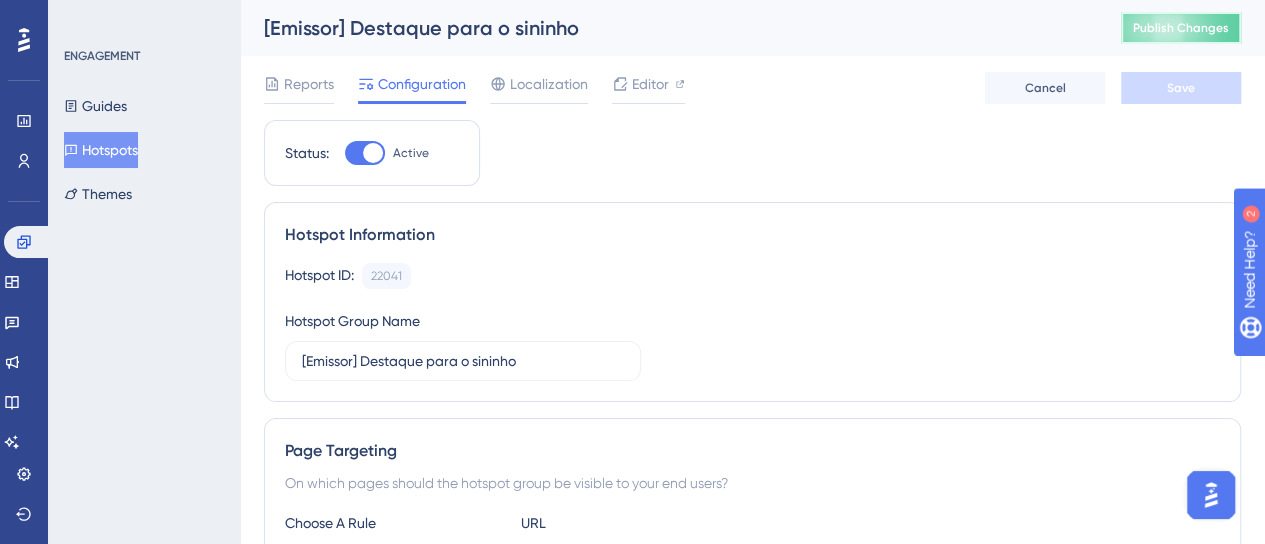click on "Publish Changes" at bounding box center (1181, 28) 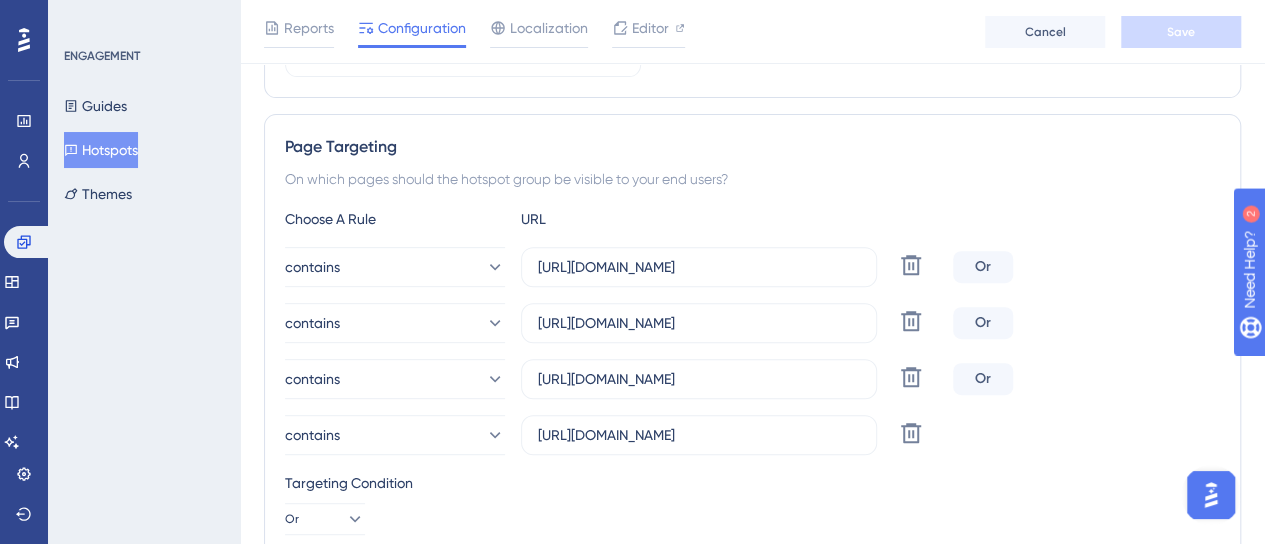 scroll, scrollTop: 0, scrollLeft: 0, axis: both 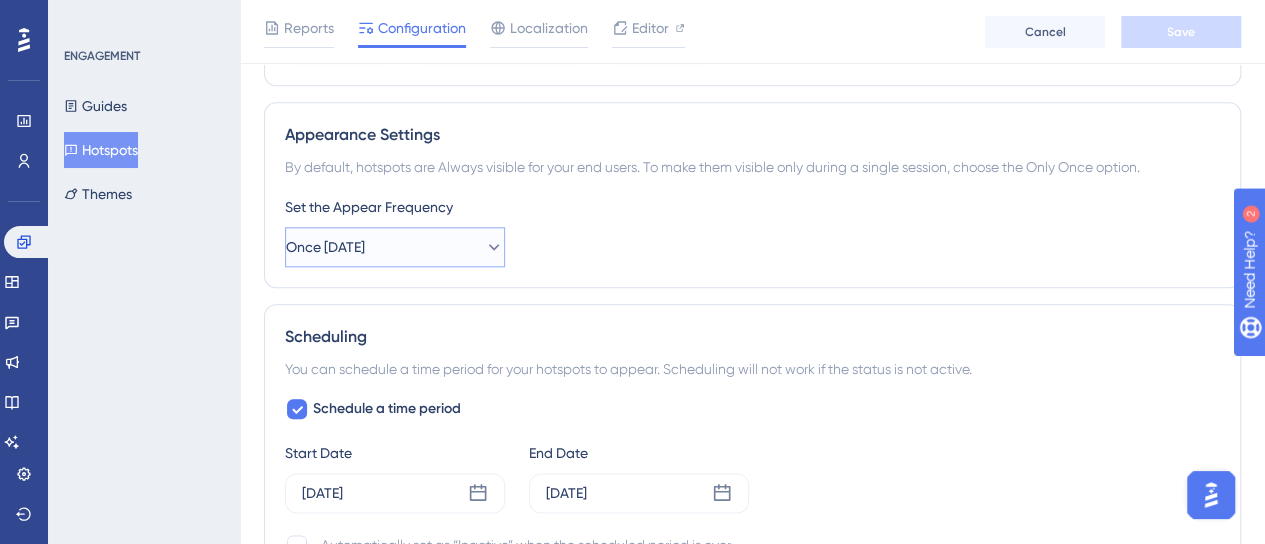 click on "Once [DATE]" at bounding box center (325, 247) 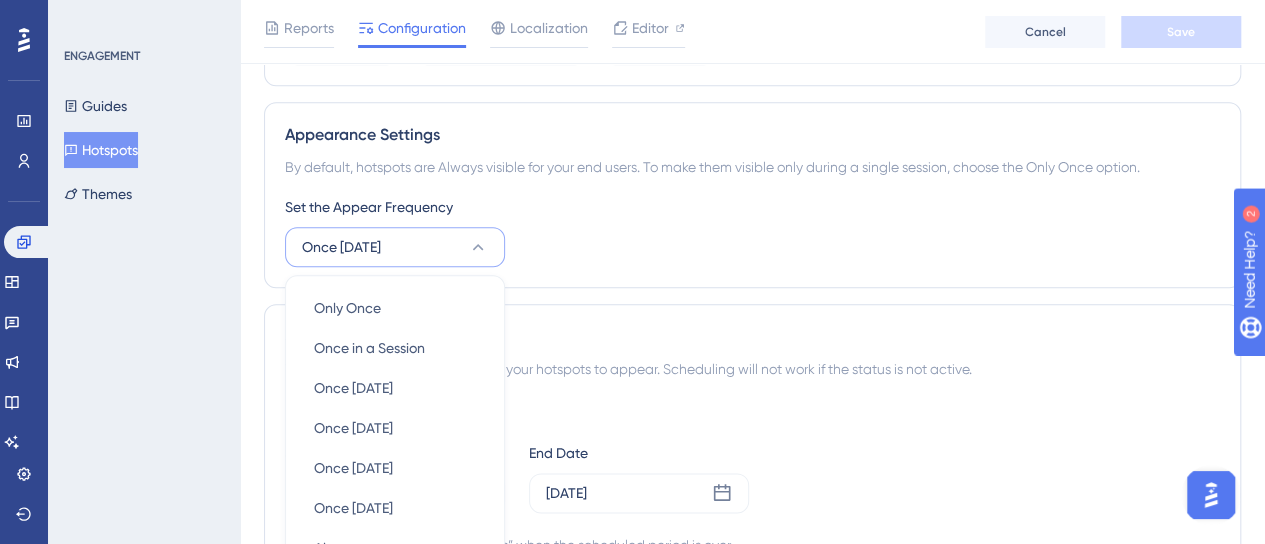 scroll, scrollTop: 1151, scrollLeft: 0, axis: vertical 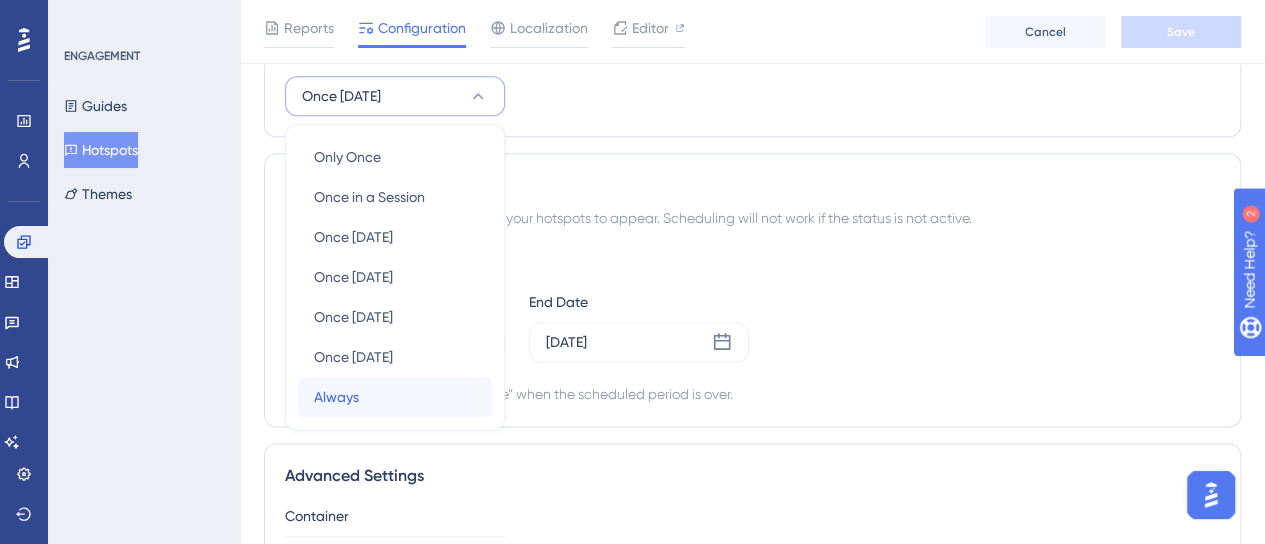 click on "Always" at bounding box center (336, 397) 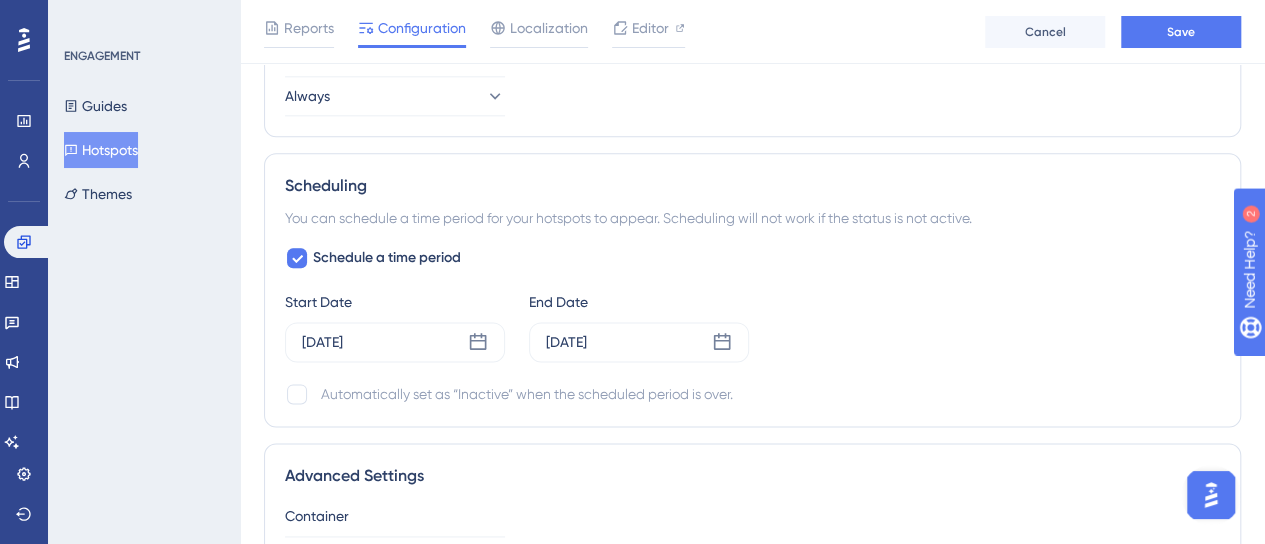 click on "Scheduling You can schedule a time period for your hotspots to appear.
Scheduling will not work if the status is not active. Schedule a time period Start Date [DATE] End Date [DATE] Automatically set as “Inactive” when the scheduled period is over." at bounding box center [752, 290] 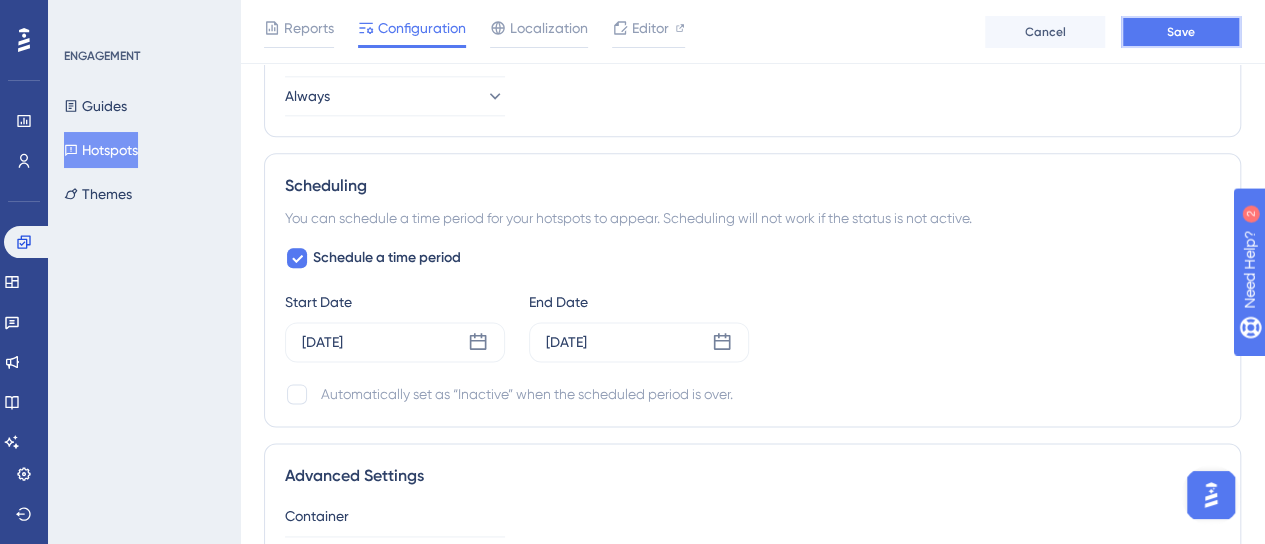 click on "Save" at bounding box center (1181, 32) 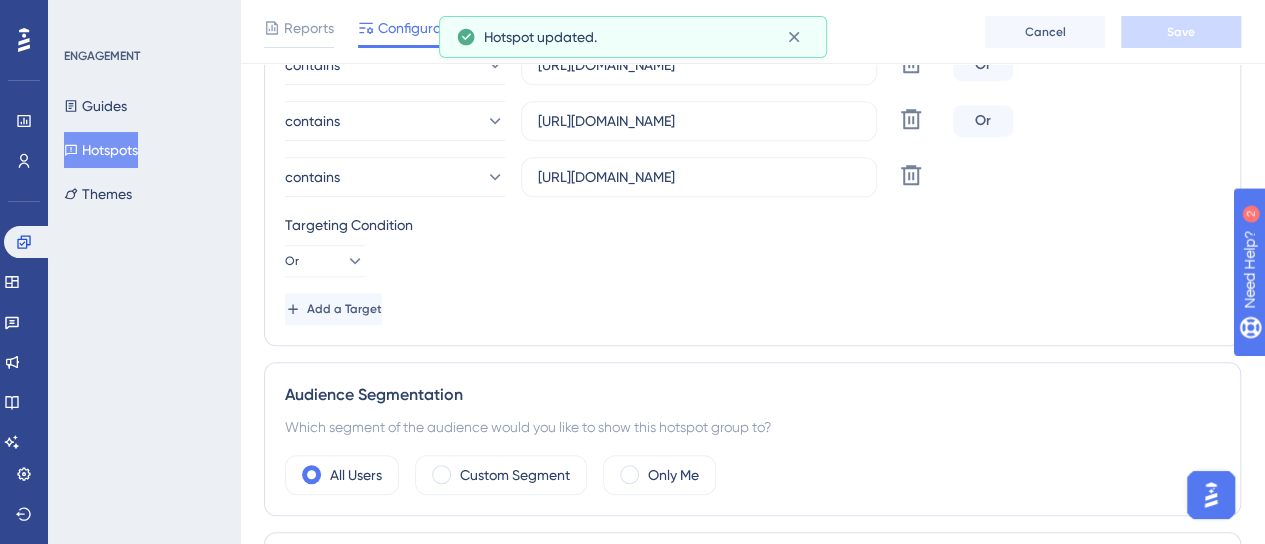 scroll, scrollTop: 0, scrollLeft: 0, axis: both 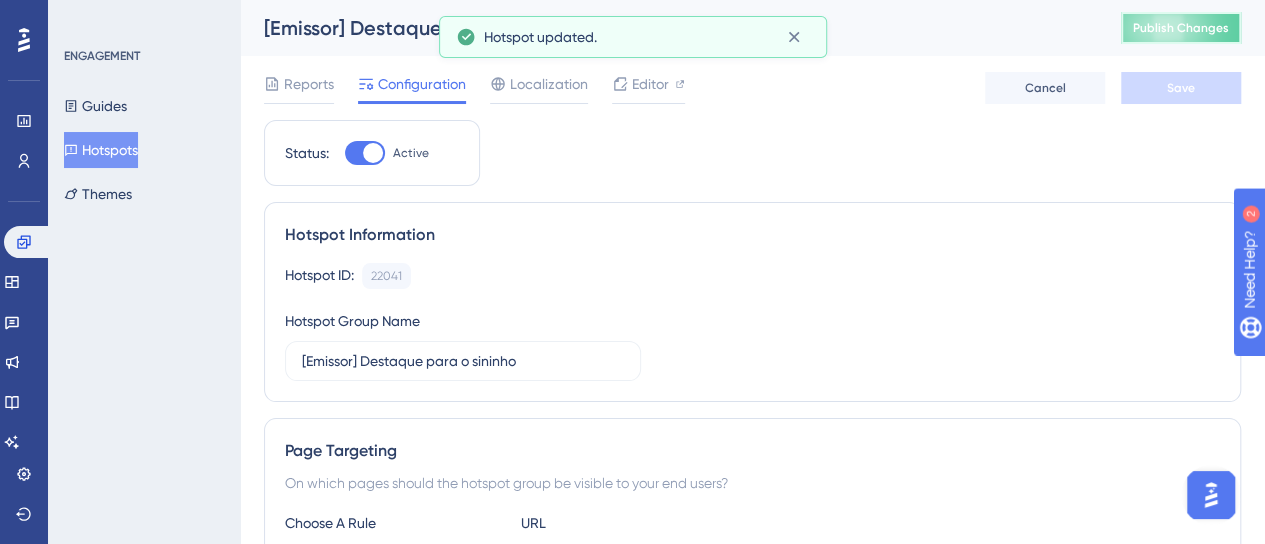 click on "Publish Changes" at bounding box center (1181, 28) 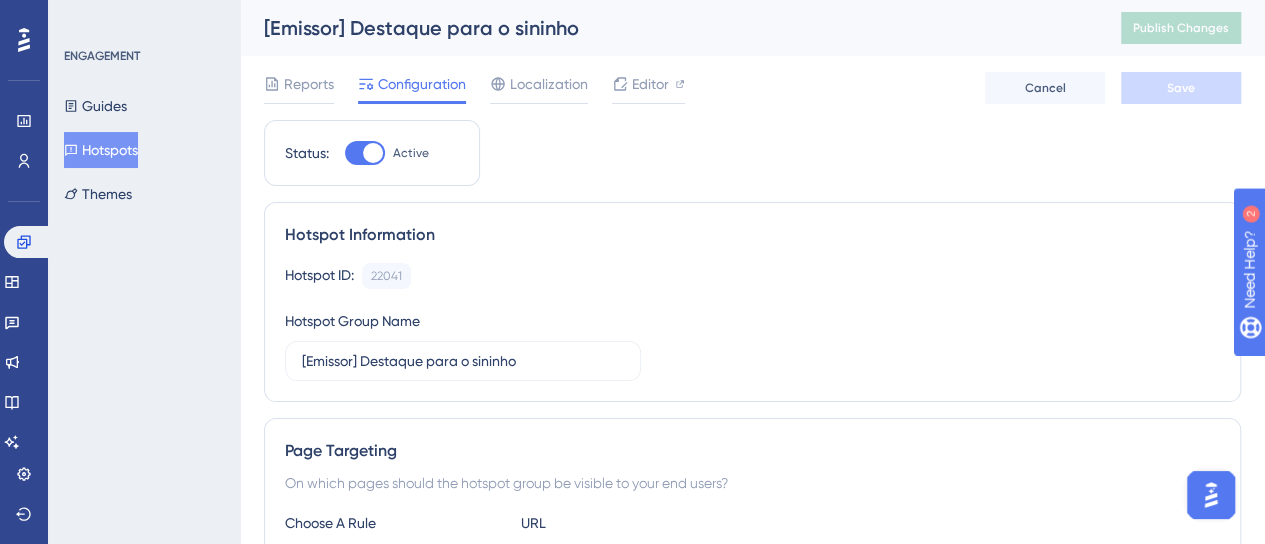 click on "Hotspot ID: 22041 Copy" at bounding box center (752, 276) 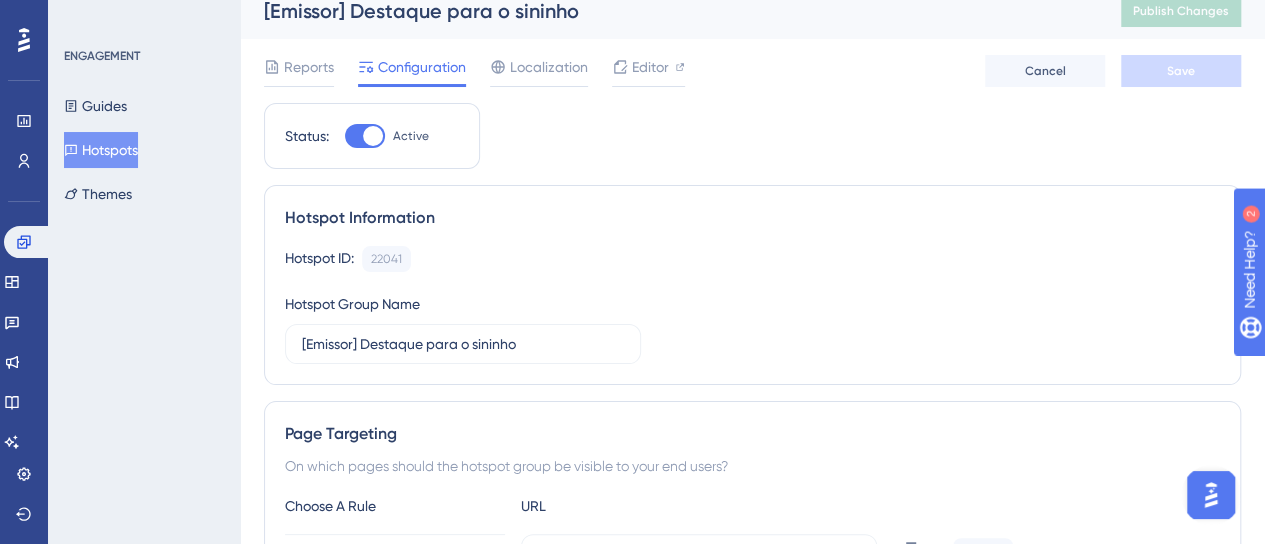 scroll, scrollTop: 0, scrollLeft: 0, axis: both 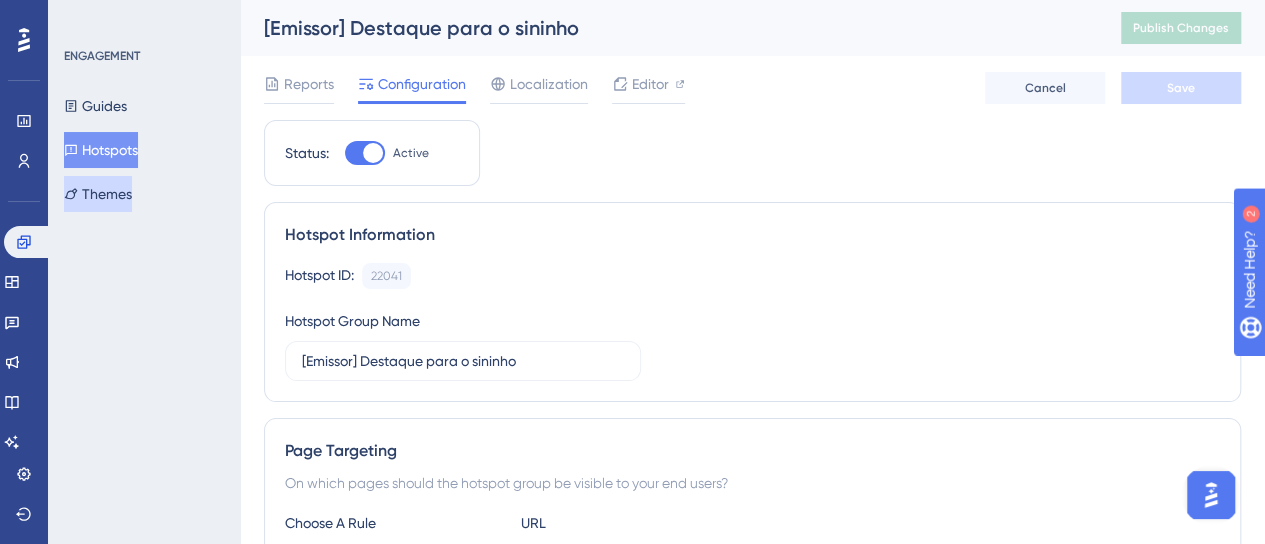 click on "Themes" at bounding box center [98, 194] 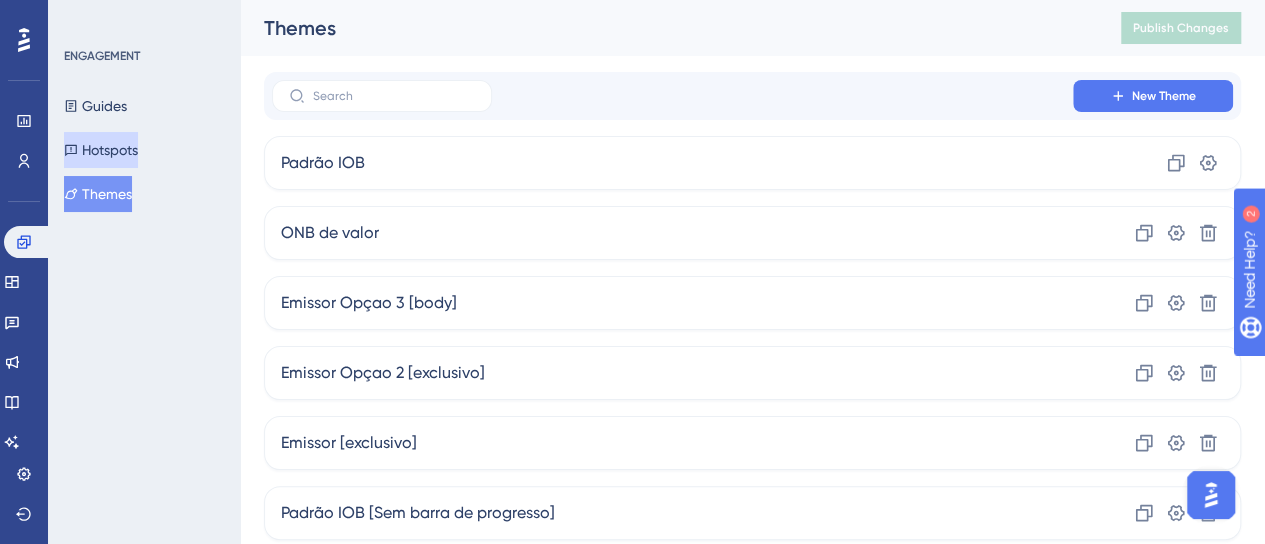 click on "Hotspots" at bounding box center [101, 150] 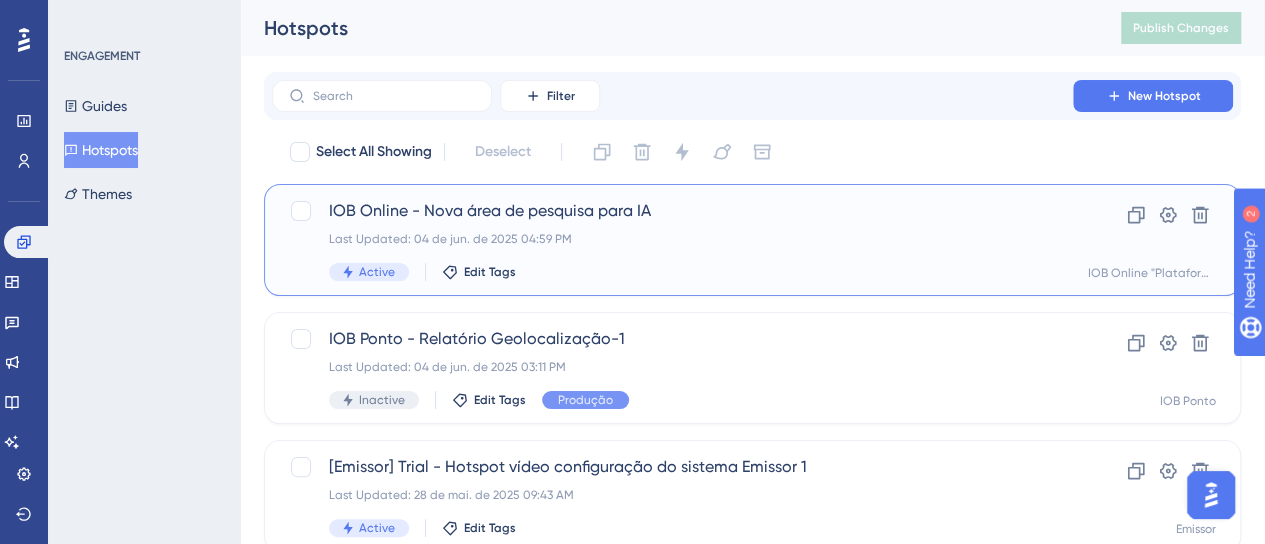 click on "Last Updated: 04 de jun. de 2025 04:59 PM" at bounding box center (672, 239) 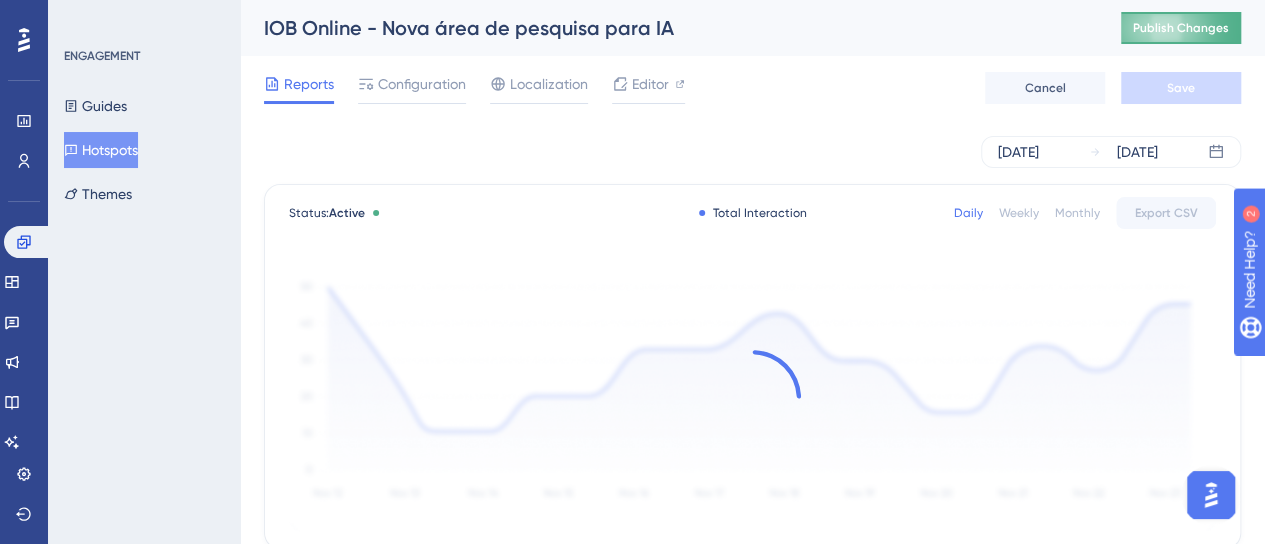 click on "Publish Changes" at bounding box center [1181, 28] 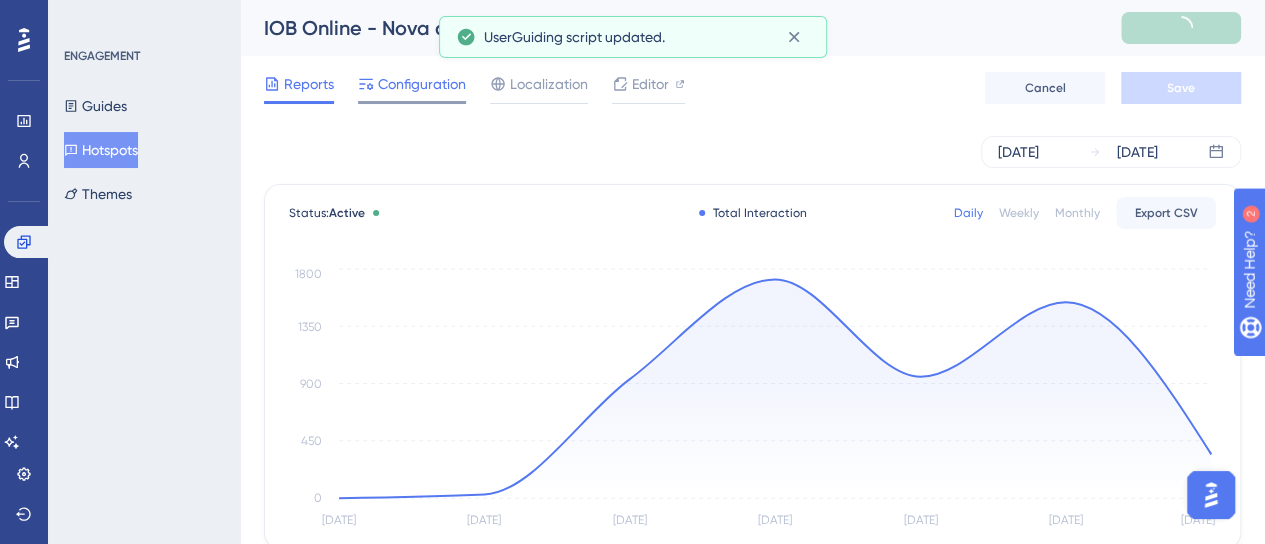 click on "Configuration" at bounding box center [422, 84] 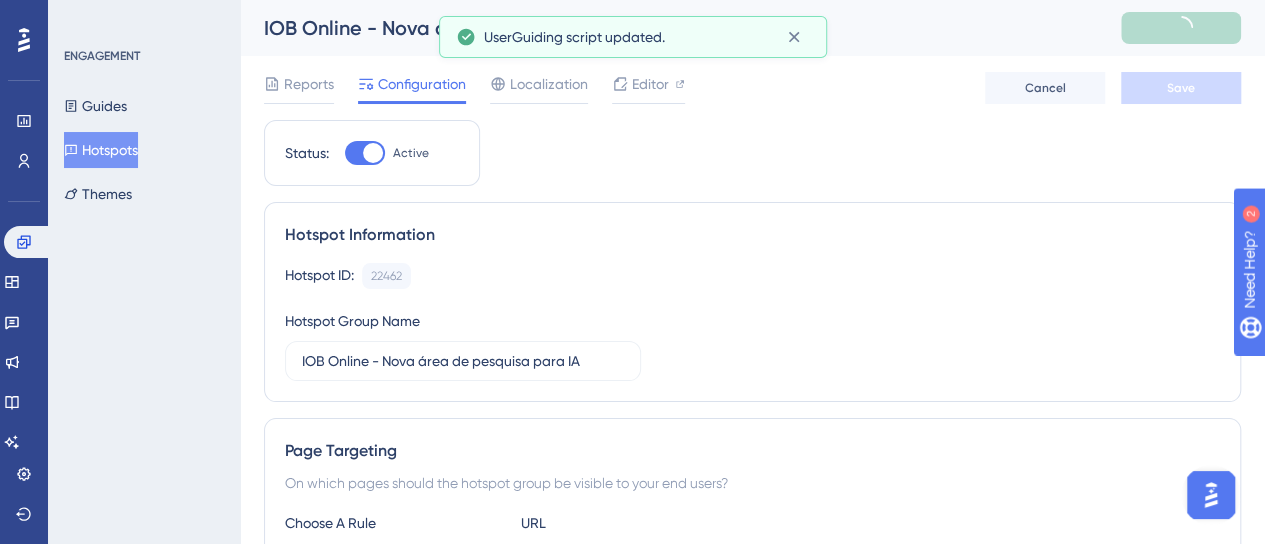 click on "Hotspots" at bounding box center (101, 150) 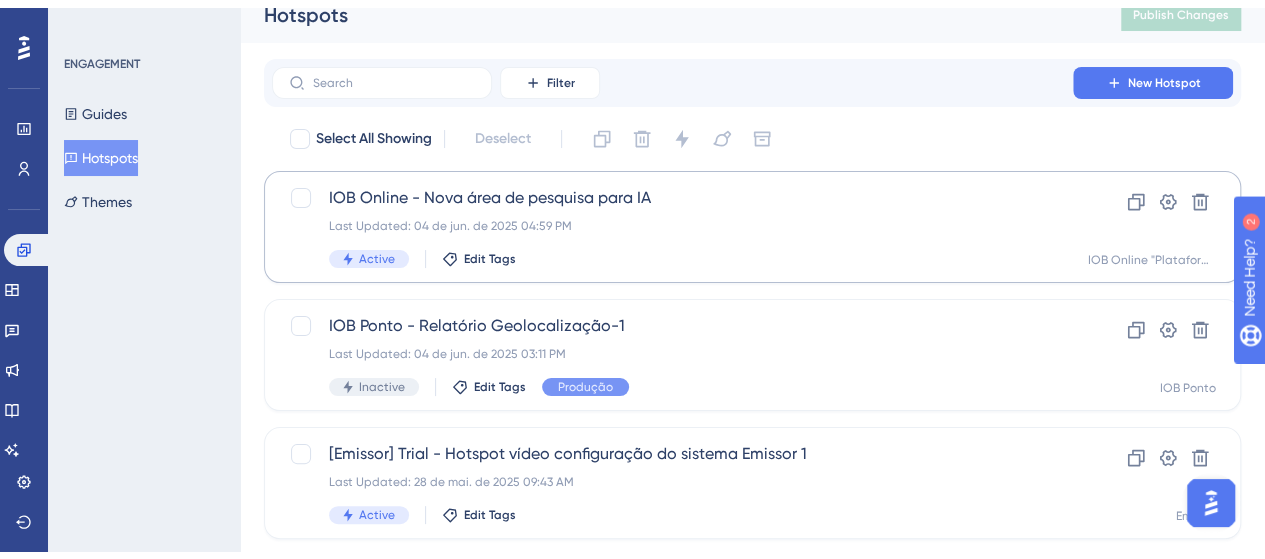 scroll, scrollTop: 500, scrollLeft: 0, axis: vertical 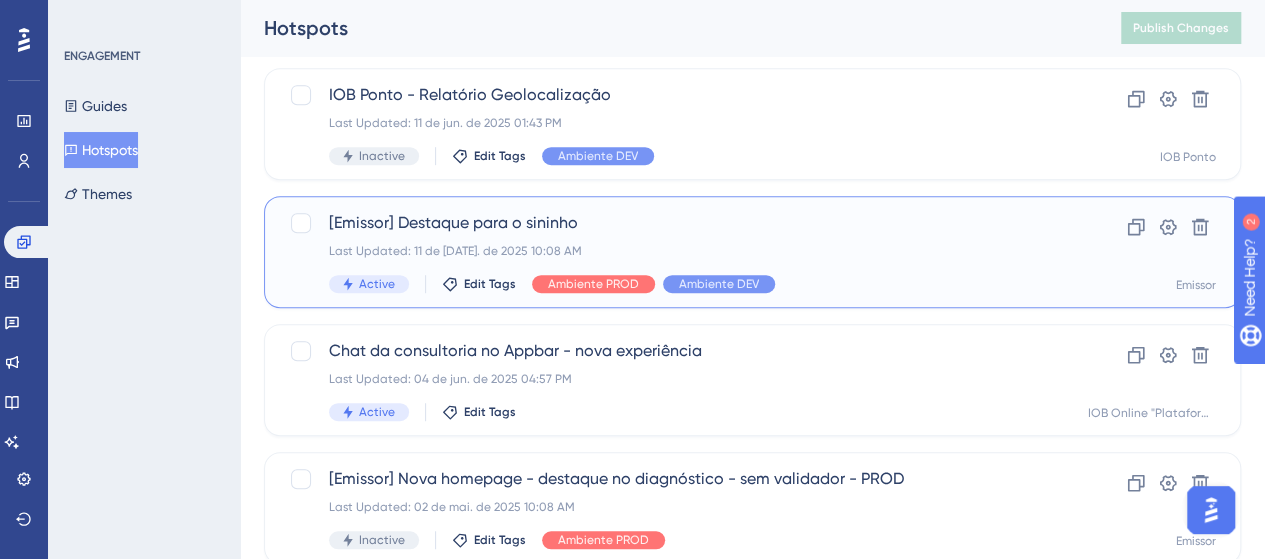 click on "[Emissor] Destaque para o sininho" at bounding box center [672, 223] 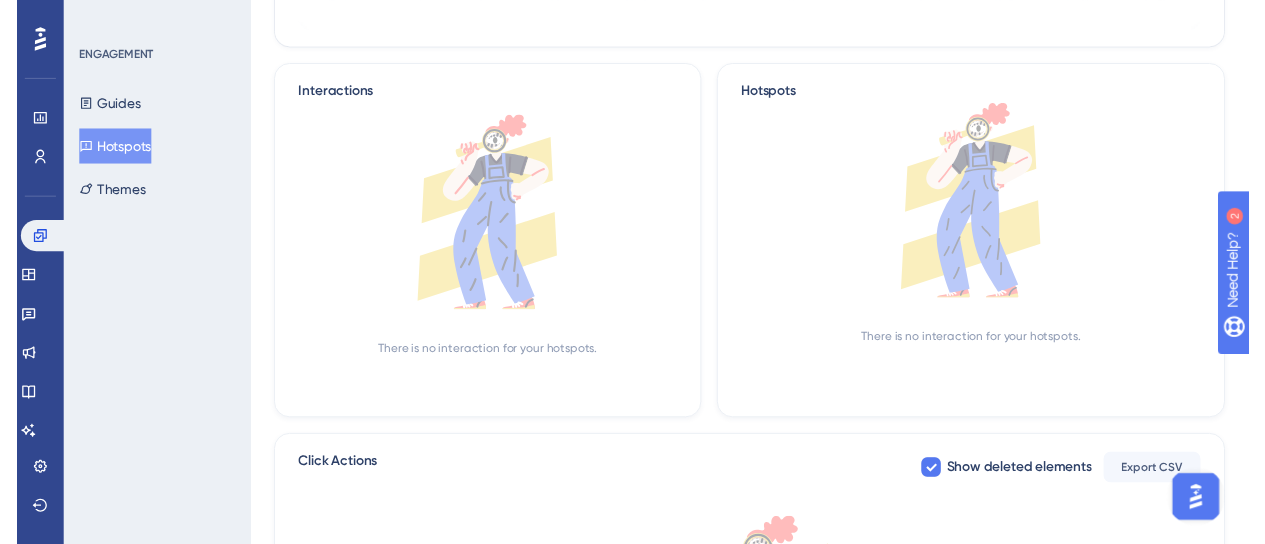 scroll, scrollTop: 0, scrollLeft: 0, axis: both 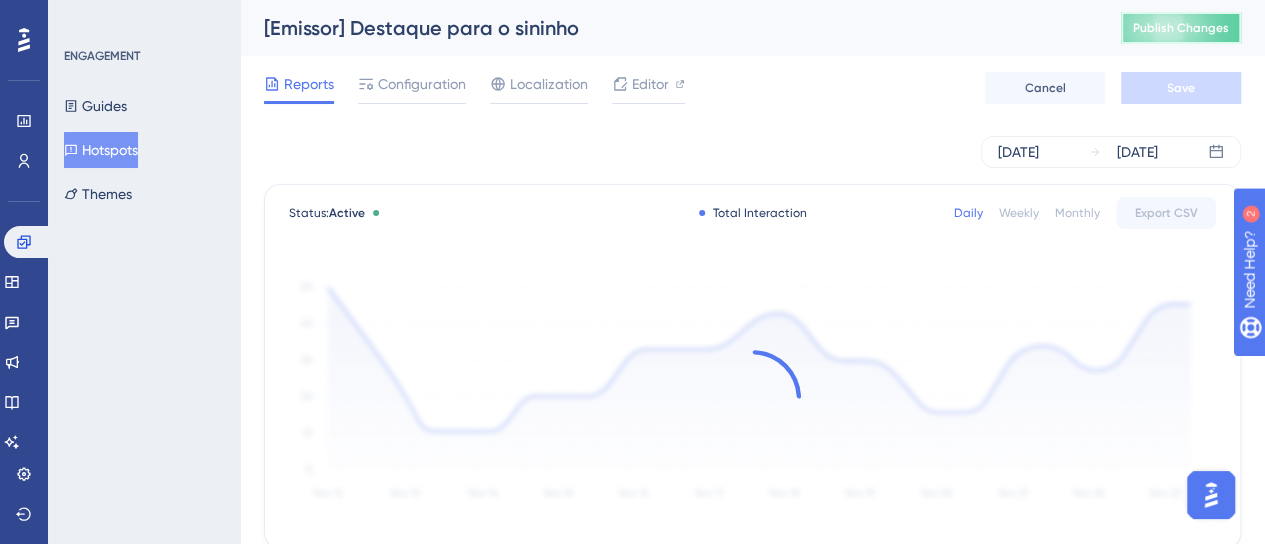 click on "Publish Changes" at bounding box center (1181, 28) 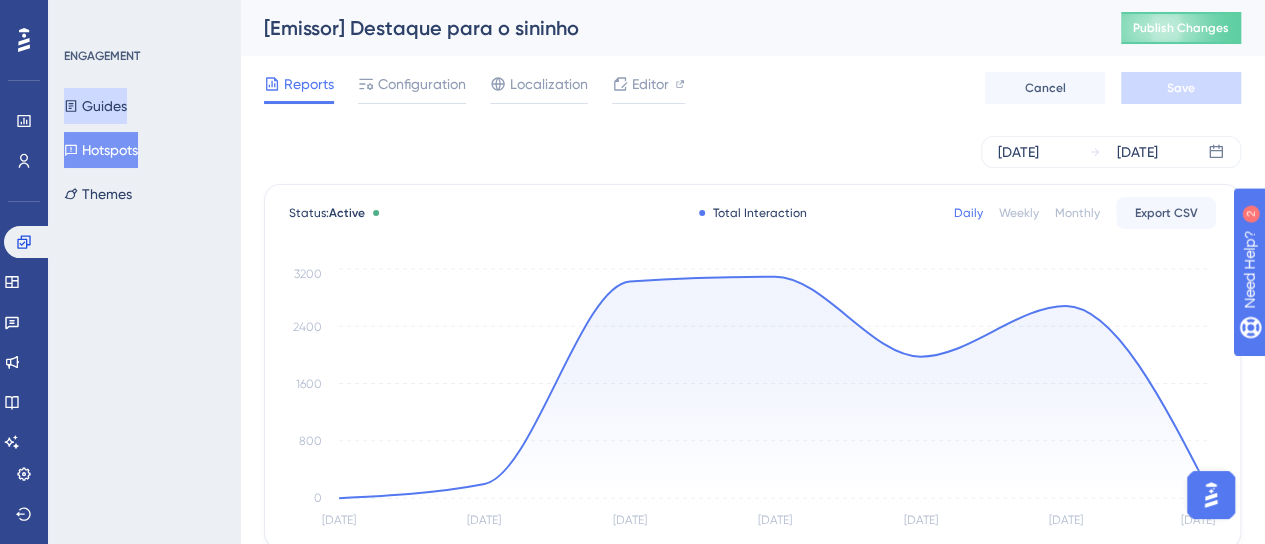 click on "Guides" at bounding box center (95, 106) 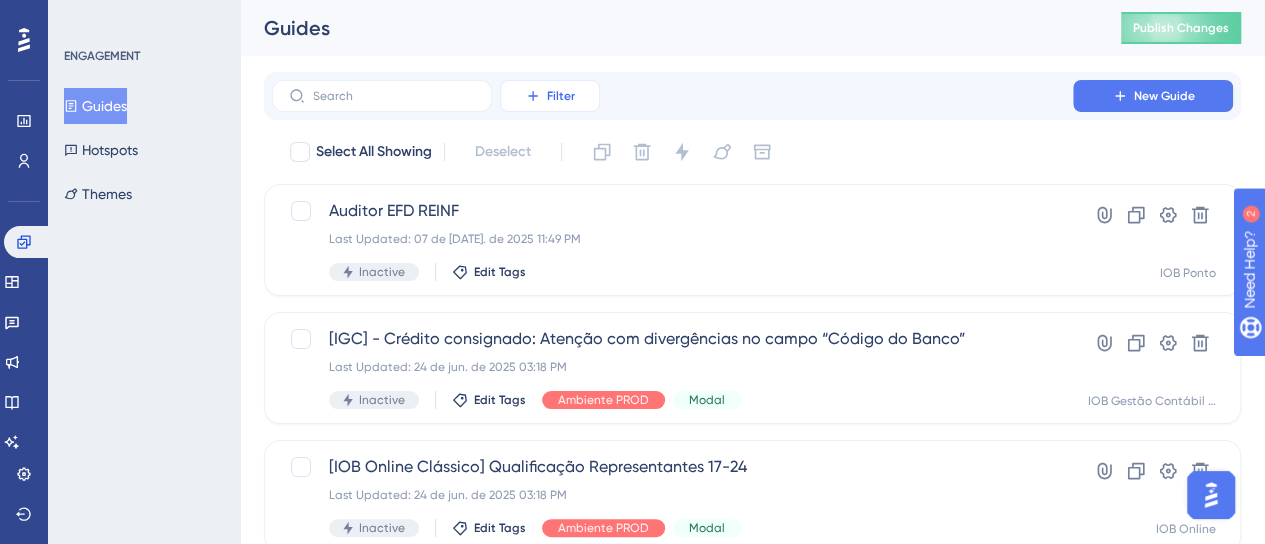 click on "Filter" at bounding box center [550, 96] 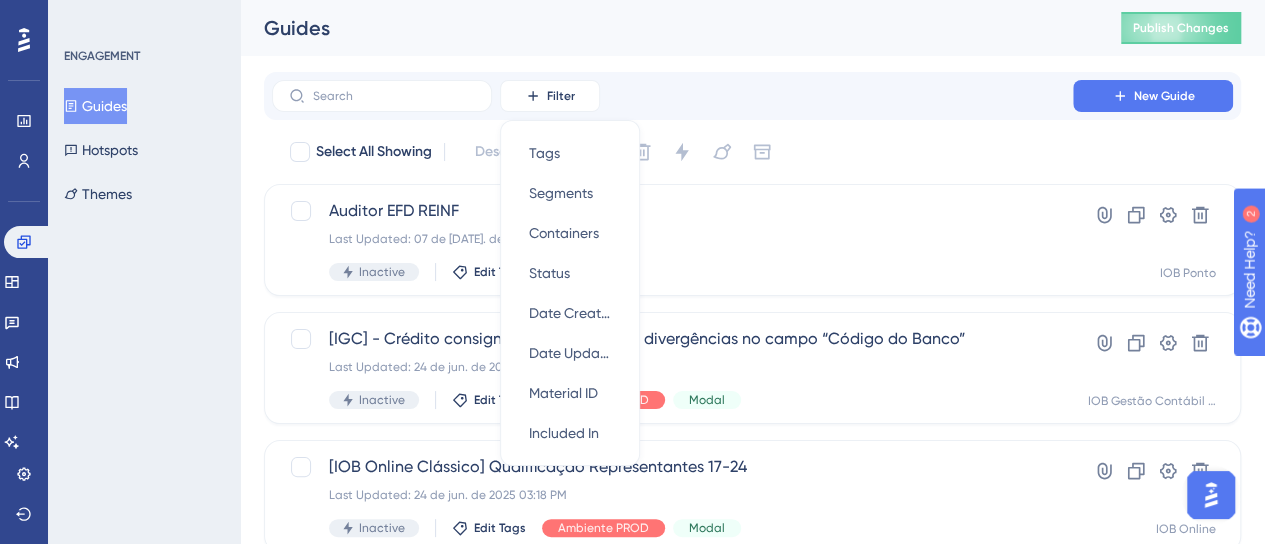 scroll, scrollTop: 20, scrollLeft: 0, axis: vertical 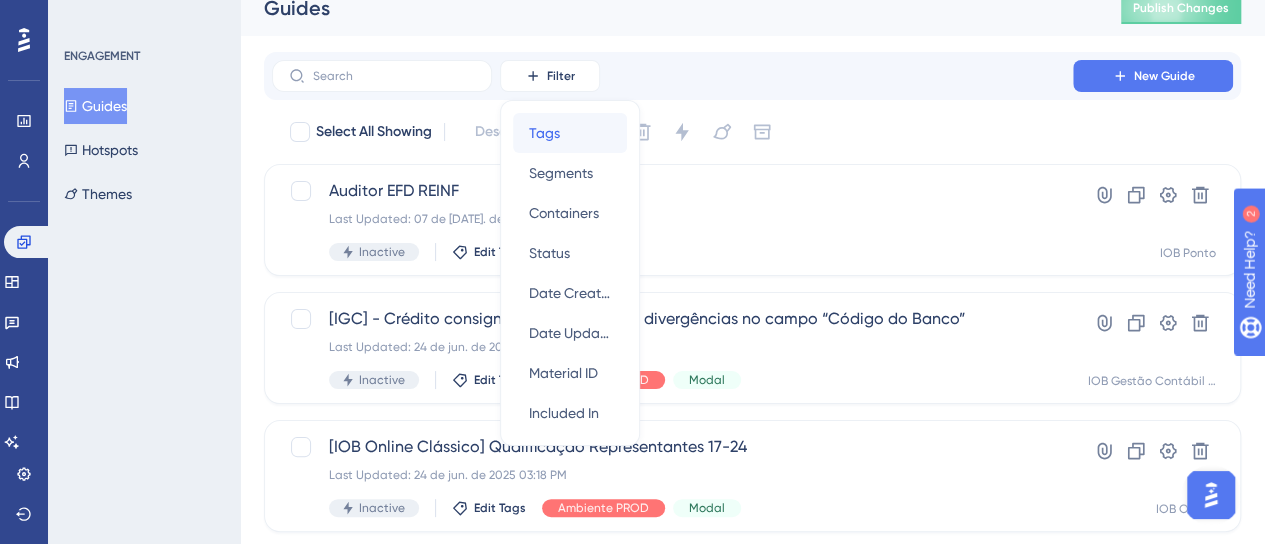 click on "Tags" at bounding box center [544, 133] 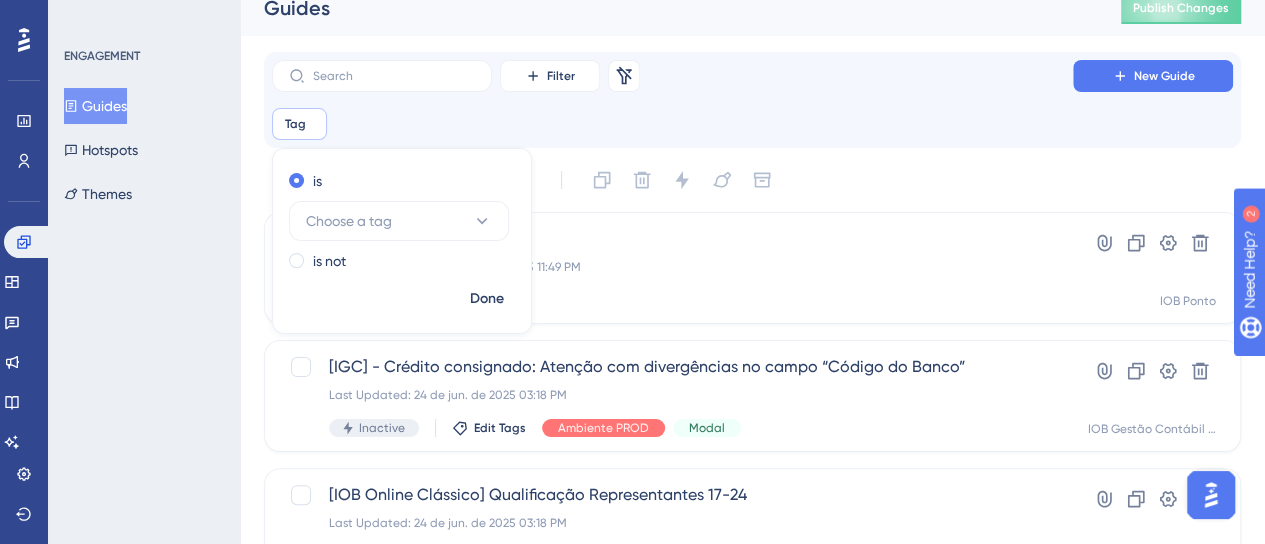 scroll, scrollTop: 30, scrollLeft: 0, axis: vertical 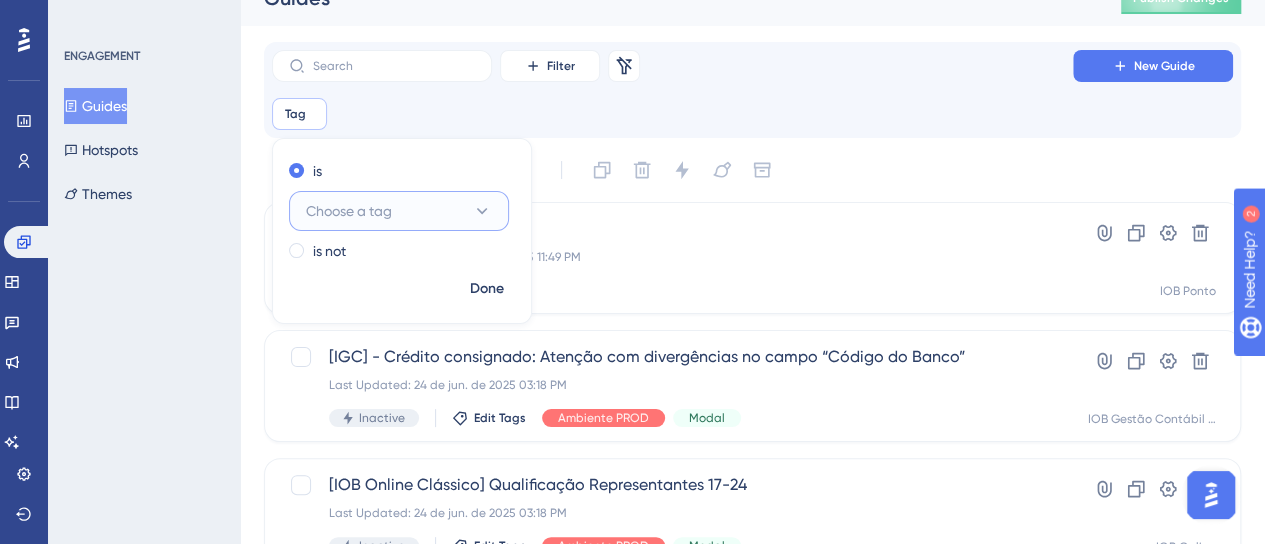 click on "Choose a tag" at bounding box center [399, 211] 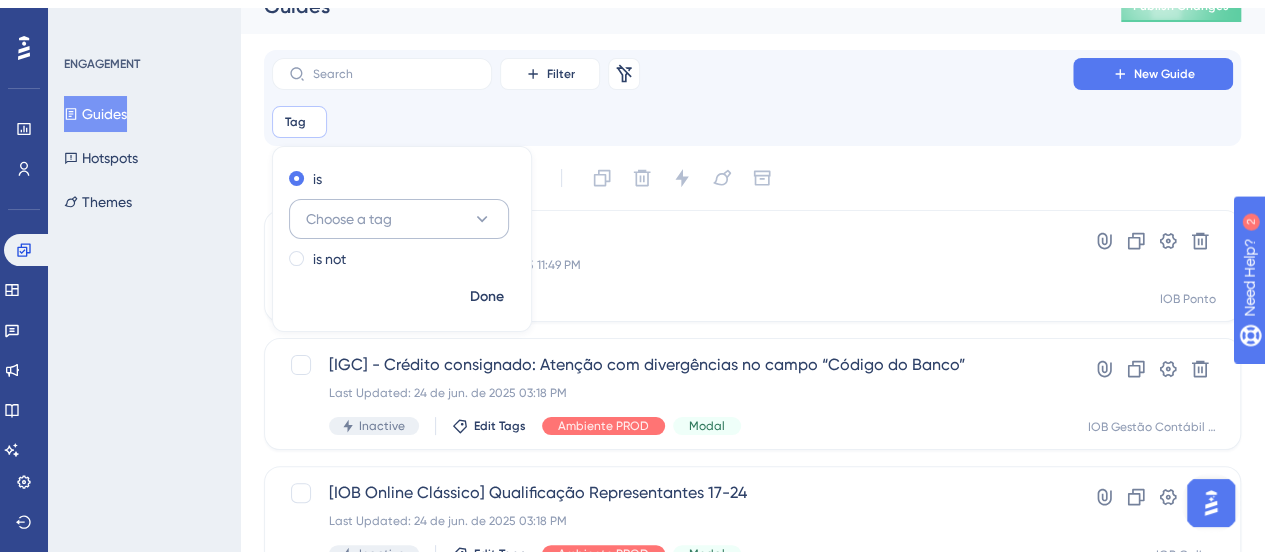 scroll, scrollTop: 182, scrollLeft: 0, axis: vertical 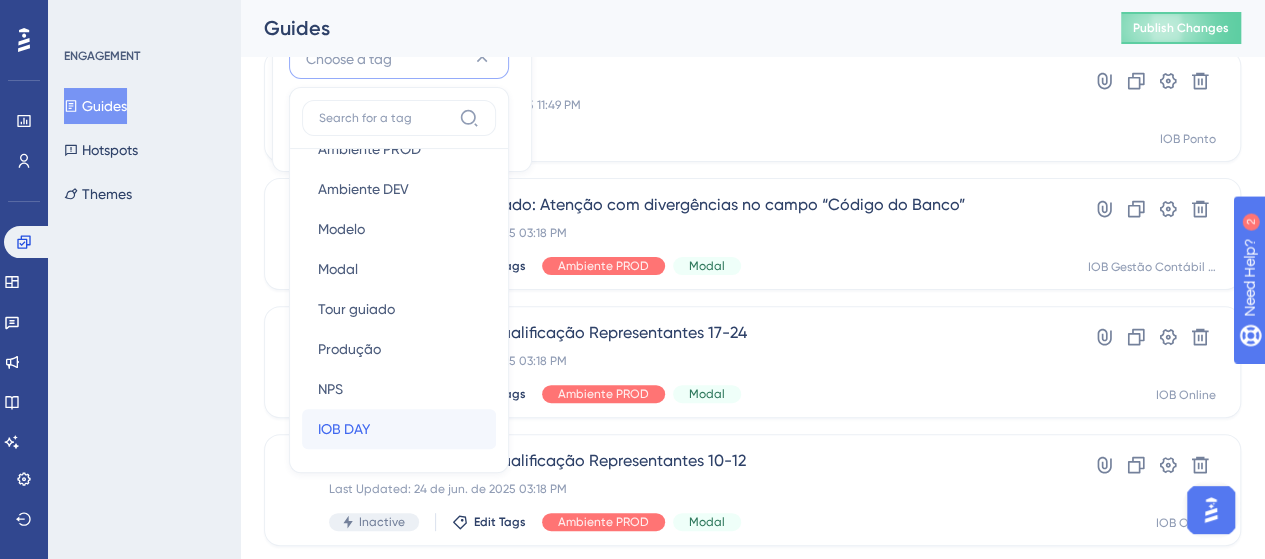 click on "IOB DAY IOB DAY" at bounding box center [399, 429] 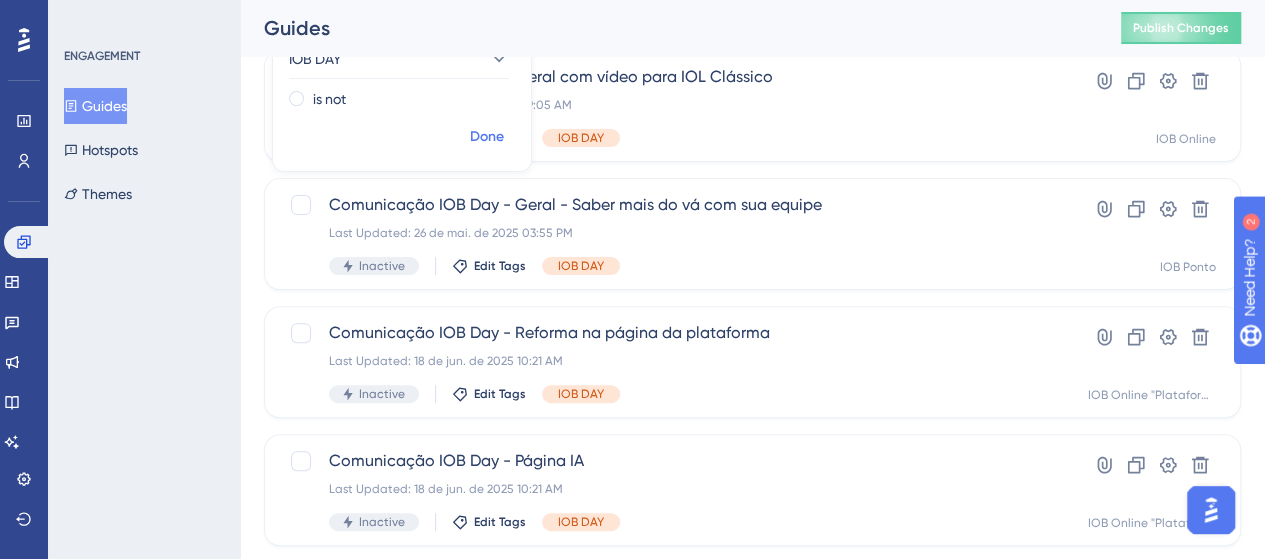 click on "Done" at bounding box center [487, 137] 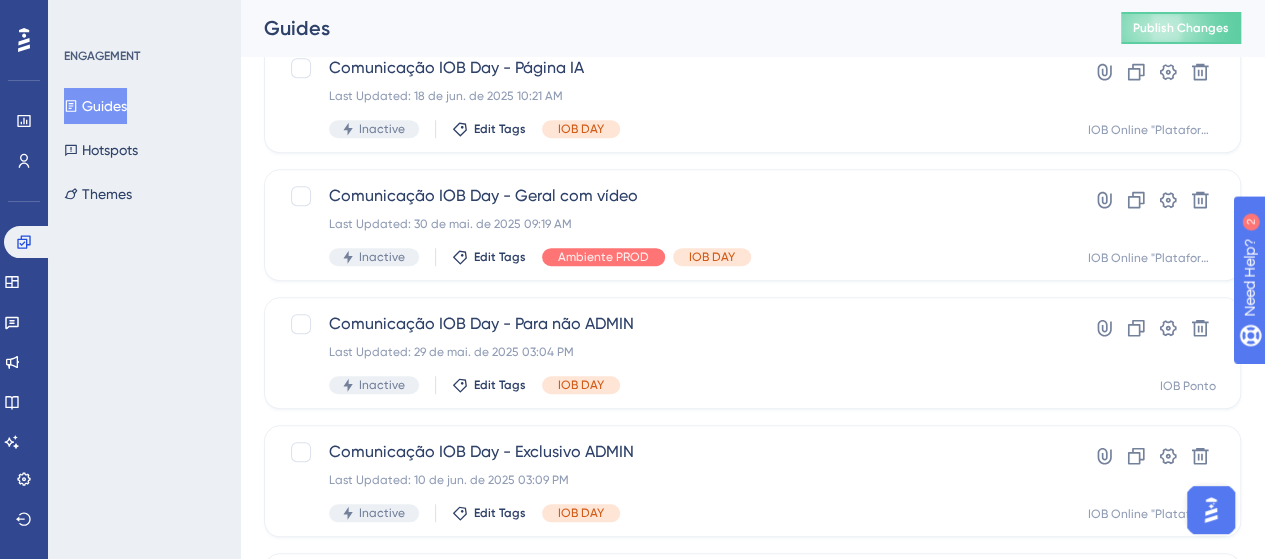 scroll, scrollTop: 500, scrollLeft: 0, axis: vertical 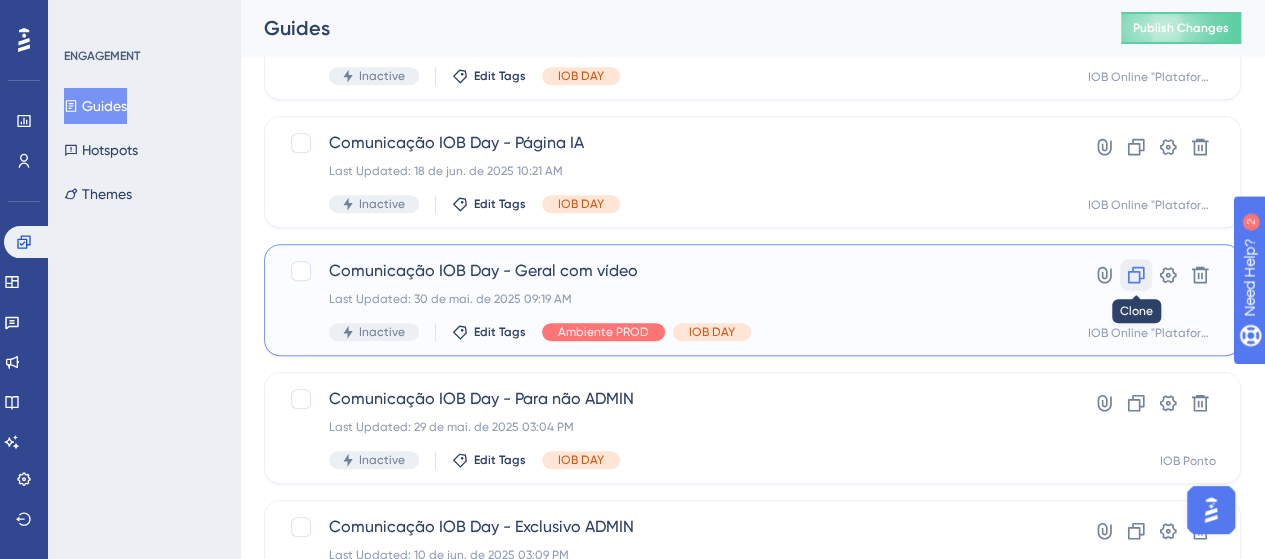 click 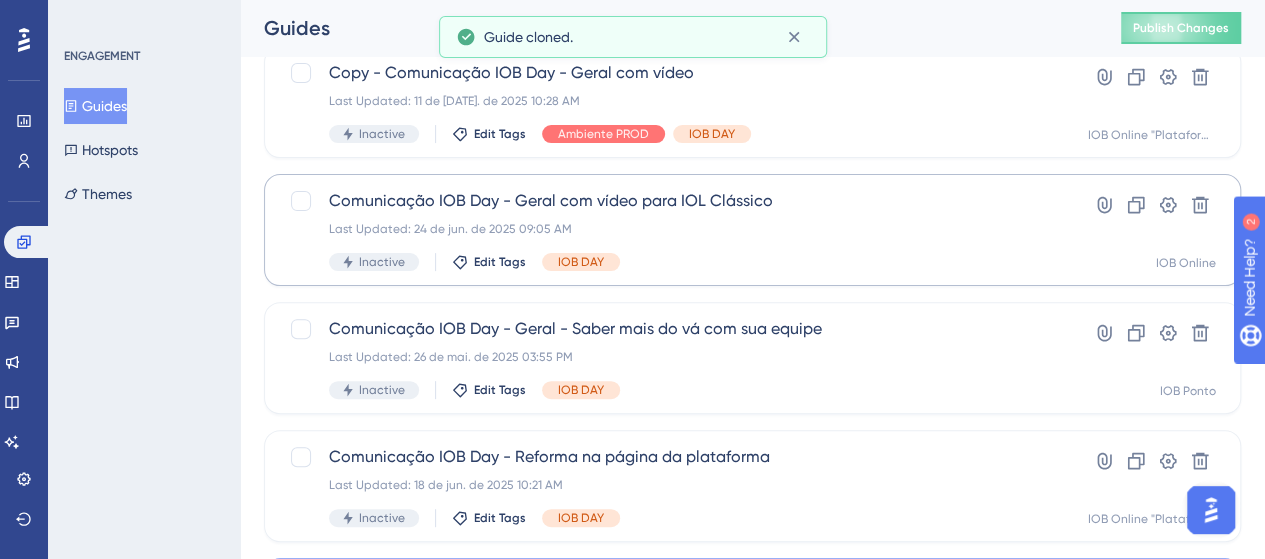 scroll, scrollTop: 100, scrollLeft: 0, axis: vertical 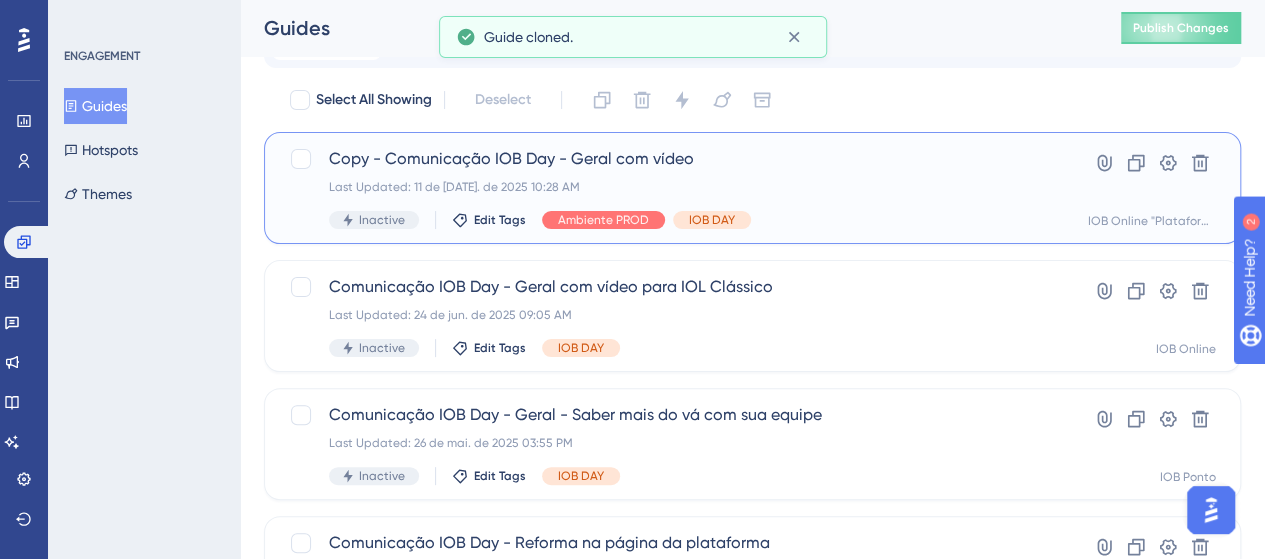 click on "Copy - Comunicação IOB Day - Geral com vídeo Last Updated: 11 de [DATE]. de 2025 10:28 AM Inactive Edit Tags Ambiente PROD IOB DAY" at bounding box center [672, 188] 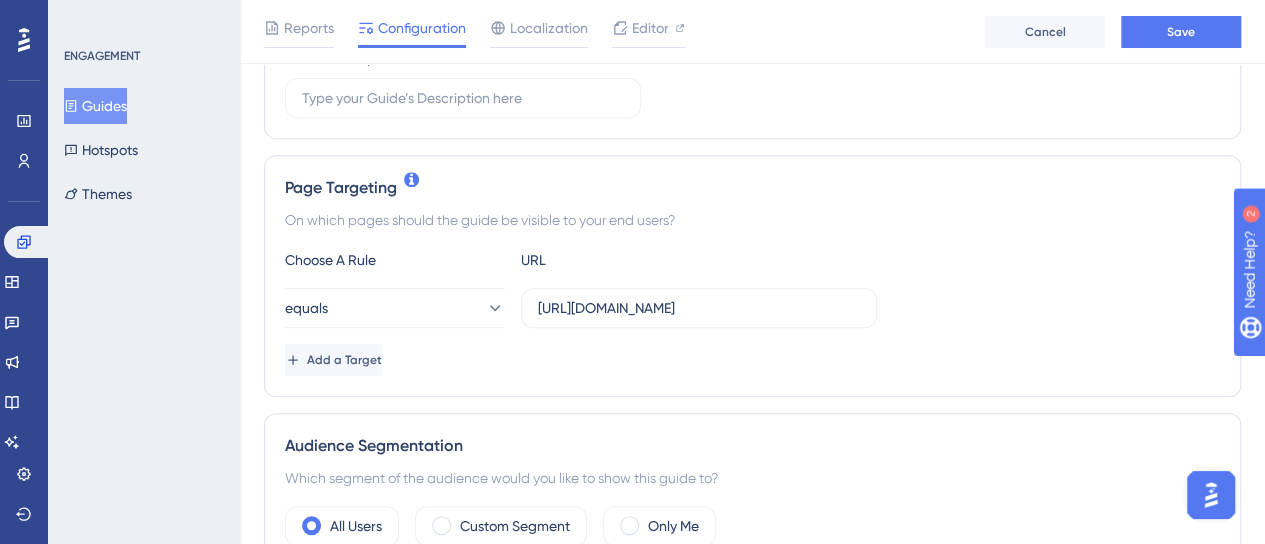 scroll, scrollTop: 0, scrollLeft: 0, axis: both 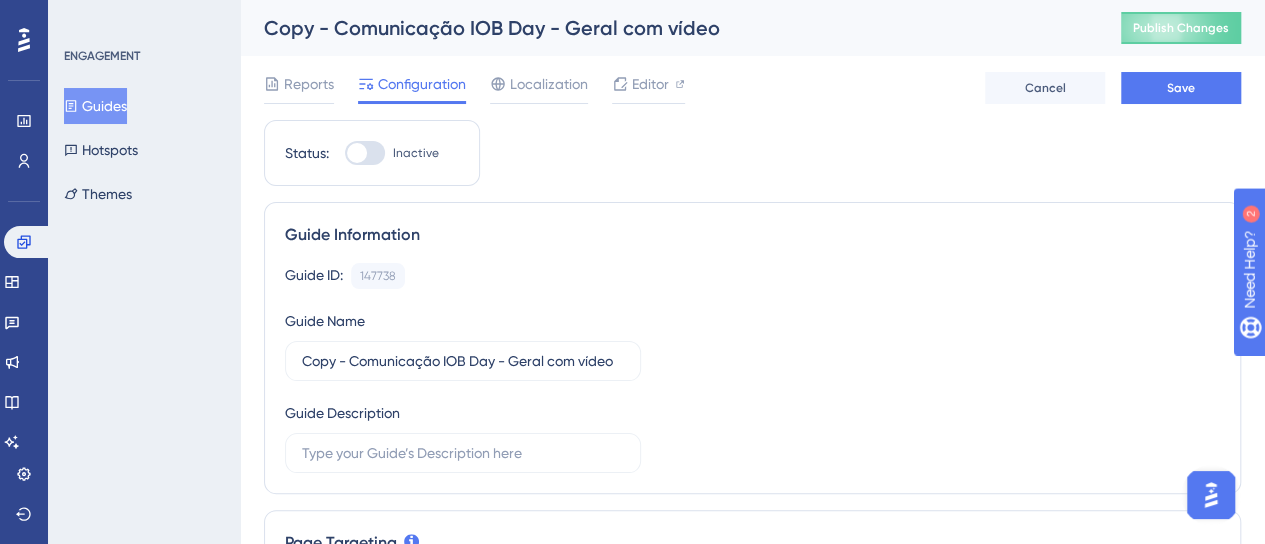 click at bounding box center (365, 153) 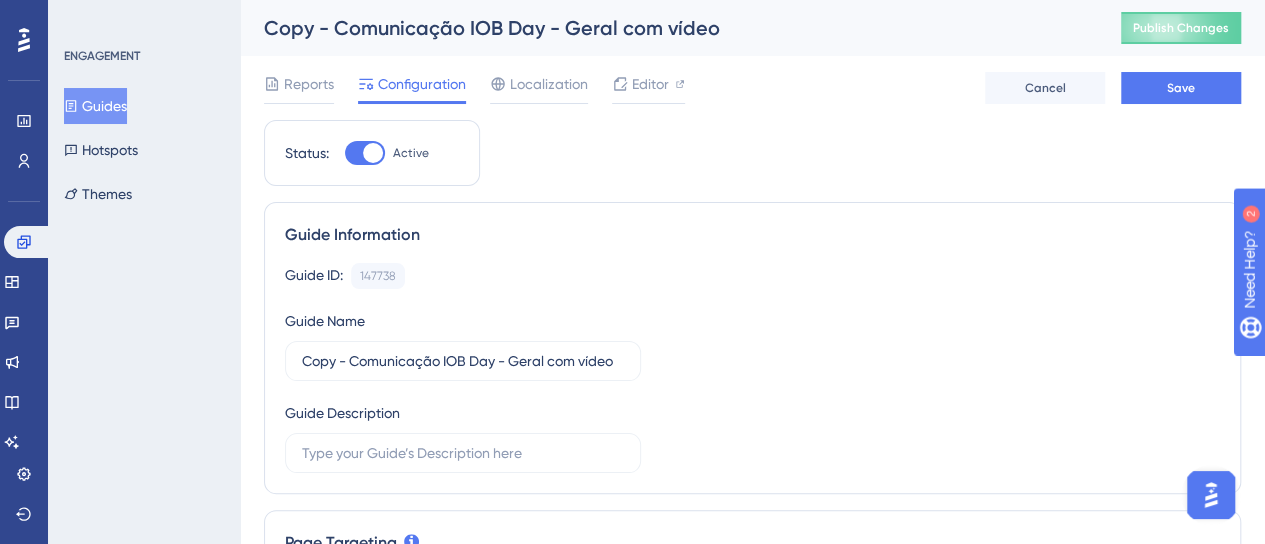 click at bounding box center [373, 153] 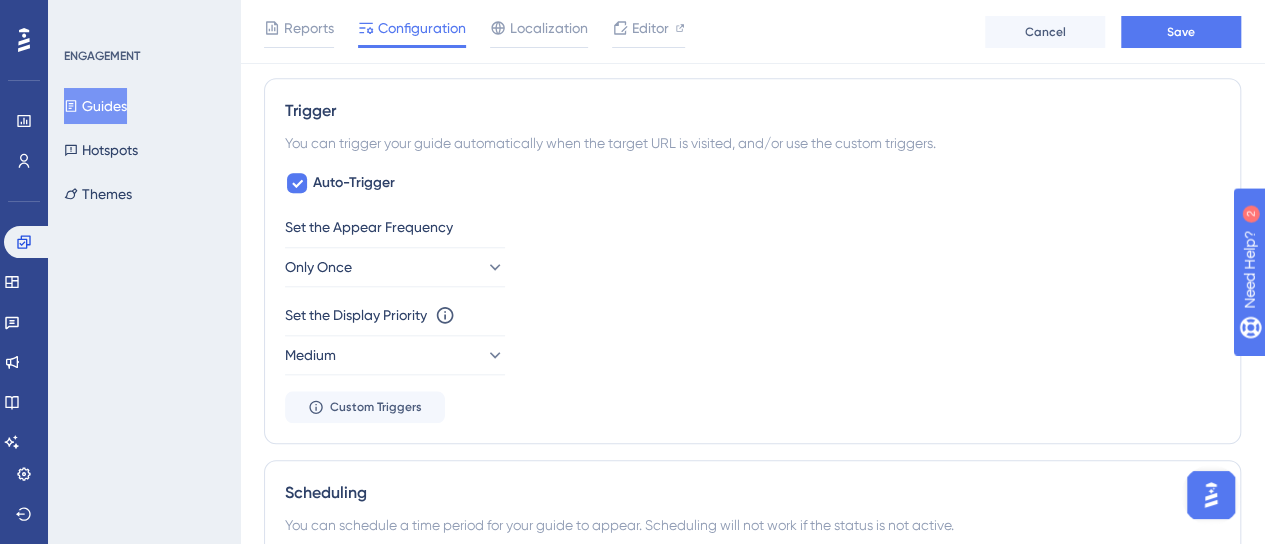 scroll, scrollTop: 900, scrollLeft: 0, axis: vertical 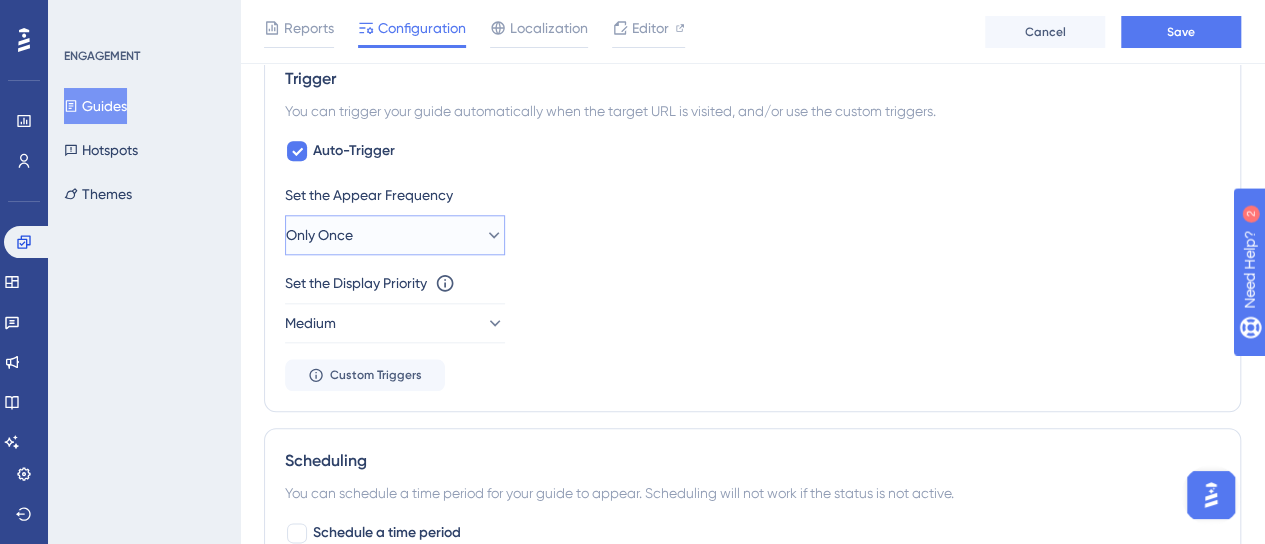 click 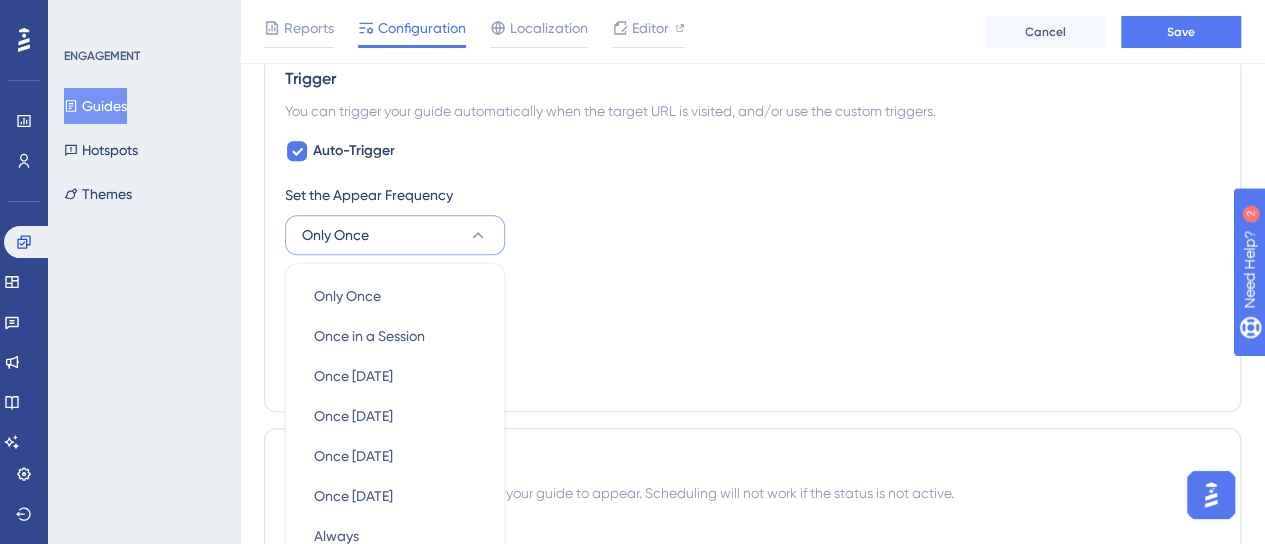 scroll, scrollTop: 1039, scrollLeft: 0, axis: vertical 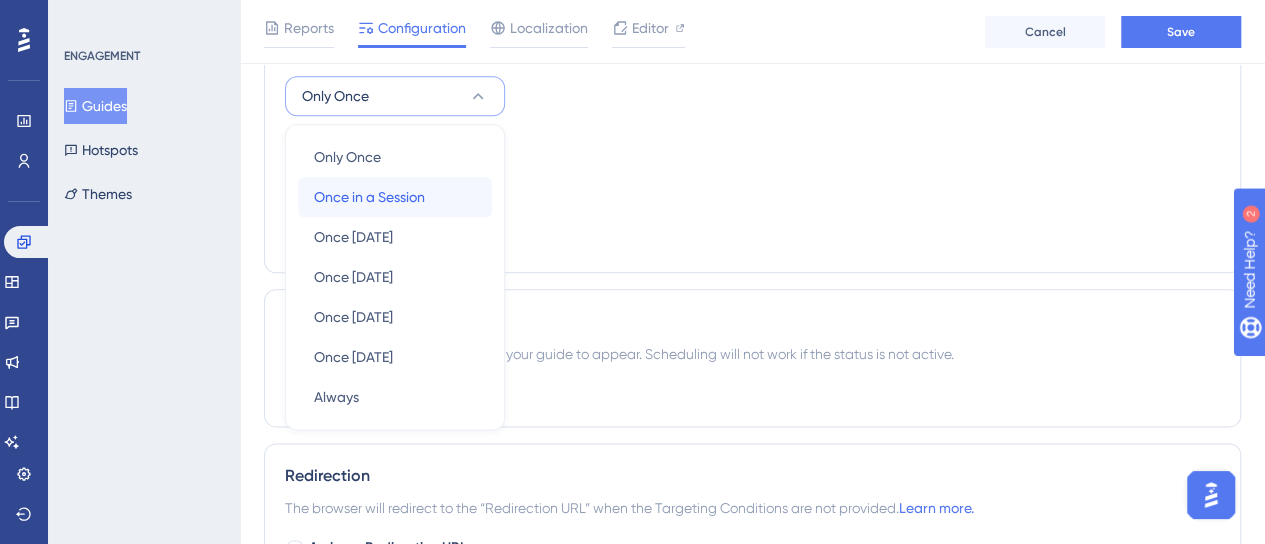 click on "Once in a Session Once in a Session" at bounding box center [395, 197] 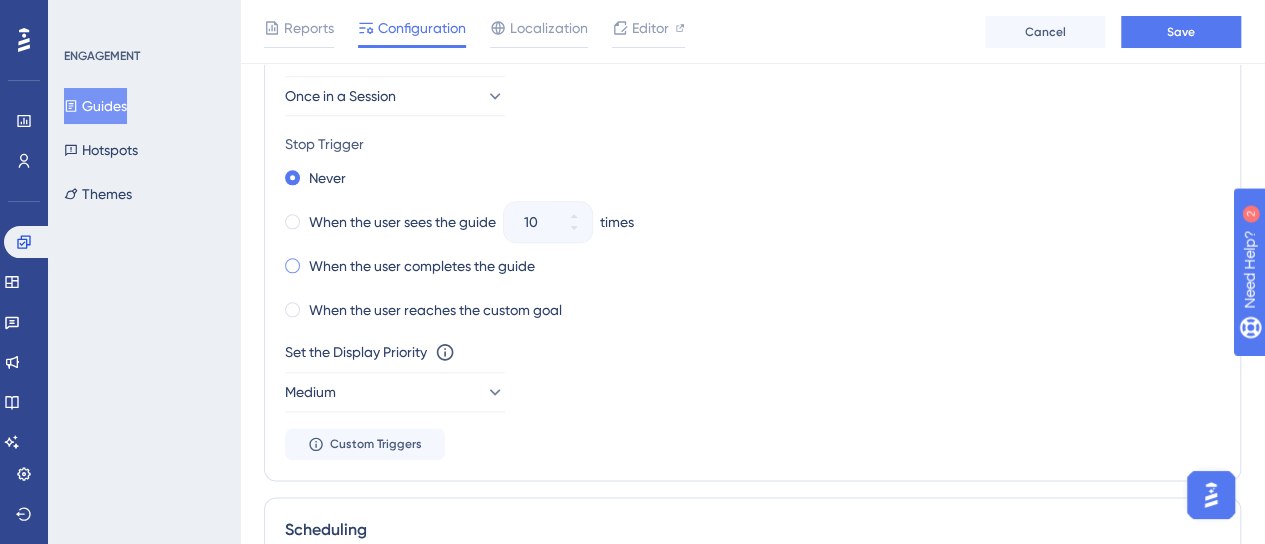 click on "When the user completes the guide" at bounding box center [422, 266] 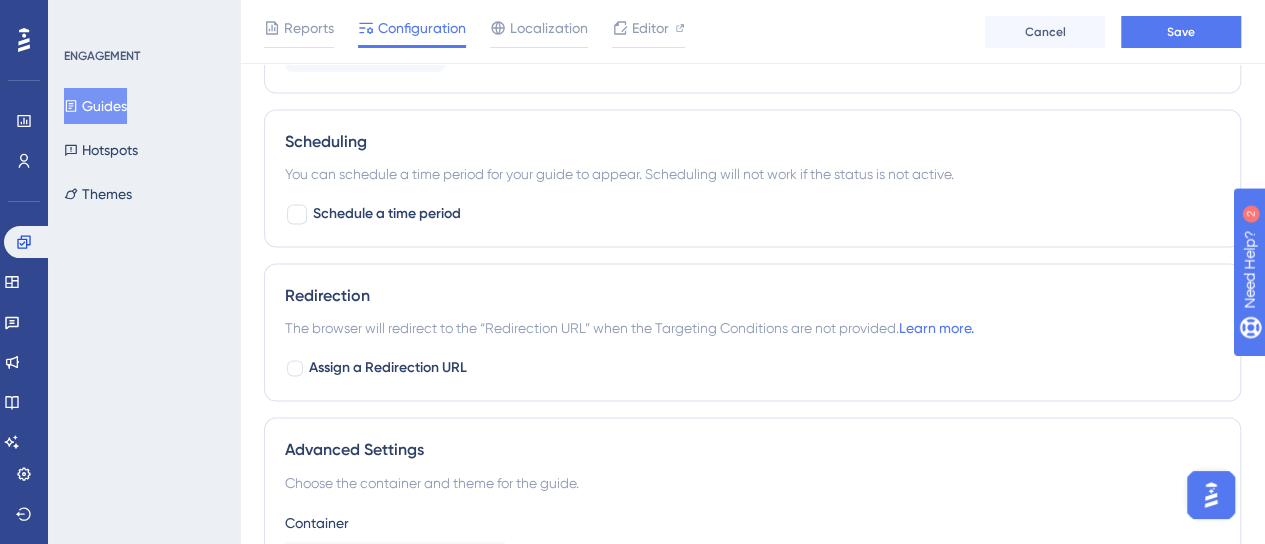 scroll, scrollTop: 1439, scrollLeft: 0, axis: vertical 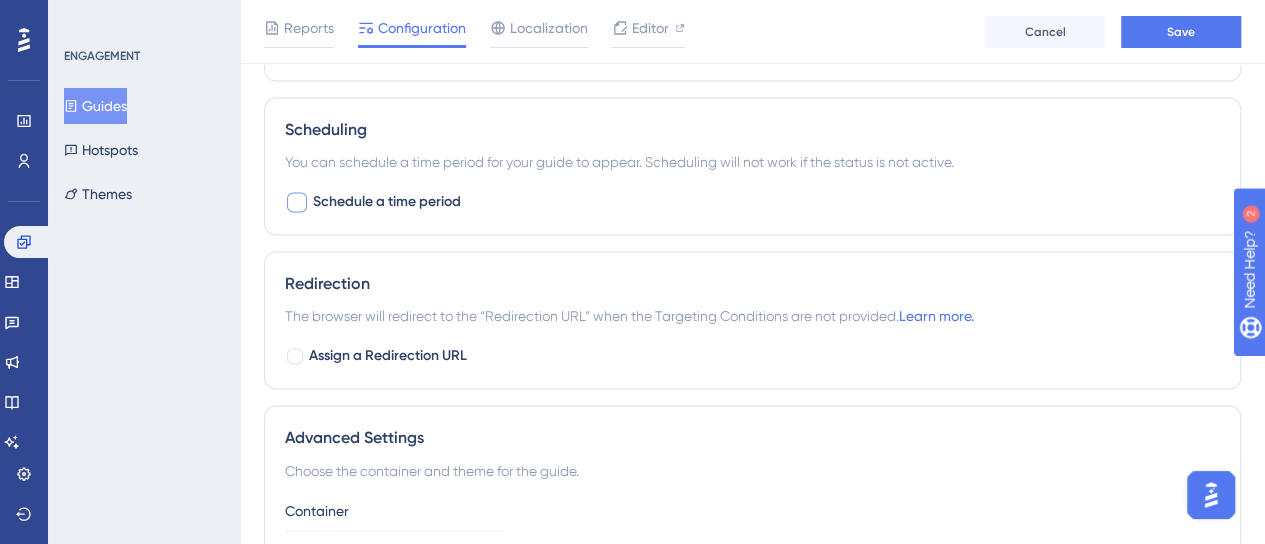 drag, startPoint x: 372, startPoint y: 201, endPoint x: 385, endPoint y: 202, distance: 13.038404 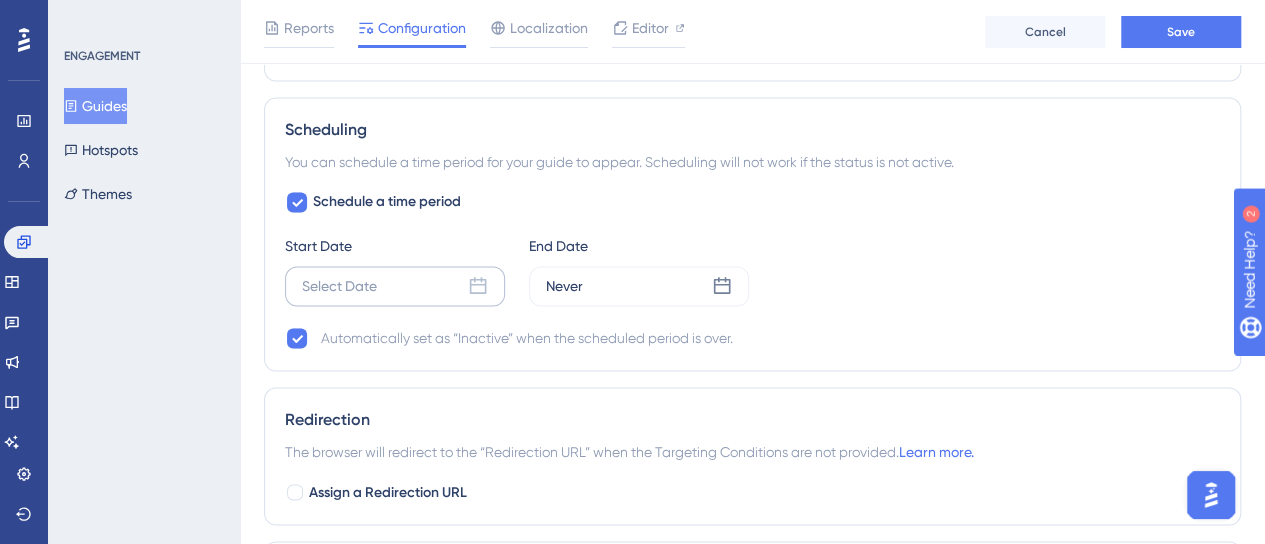 click on "Select Date" at bounding box center [395, 286] 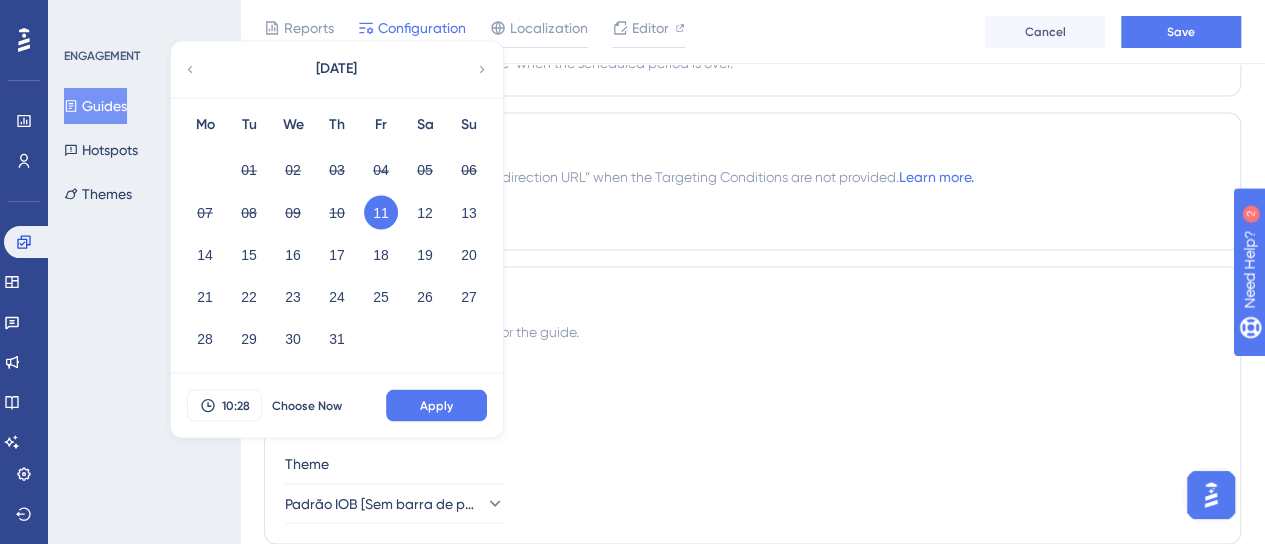 scroll, scrollTop: 1739, scrollLeft: 0, axis: vertical 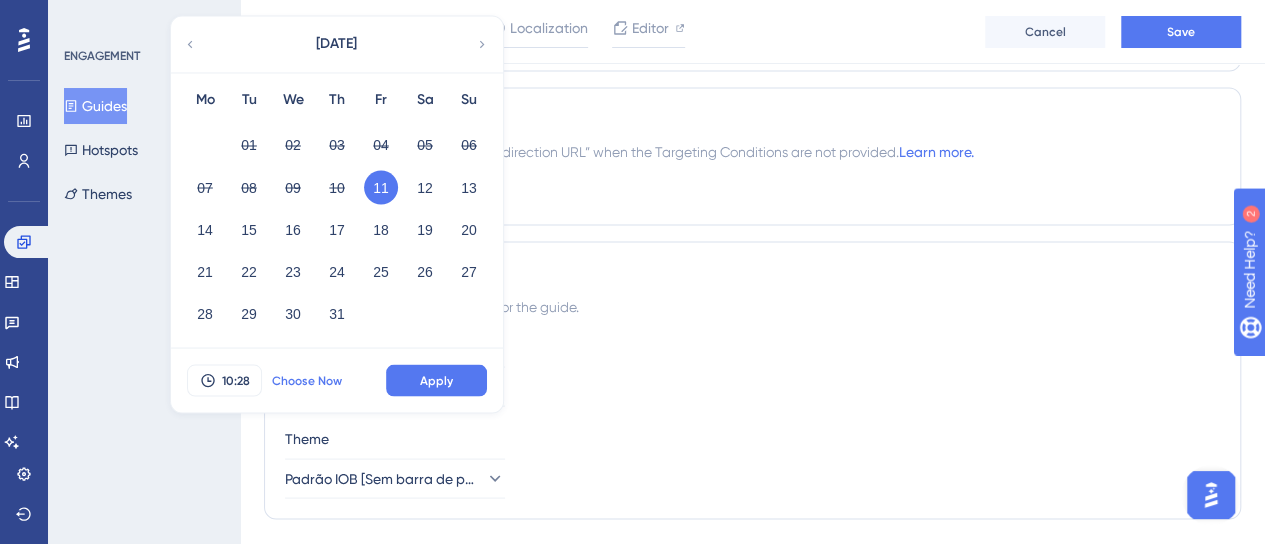 click on "Choose Now" at bounding box center [307, 380] 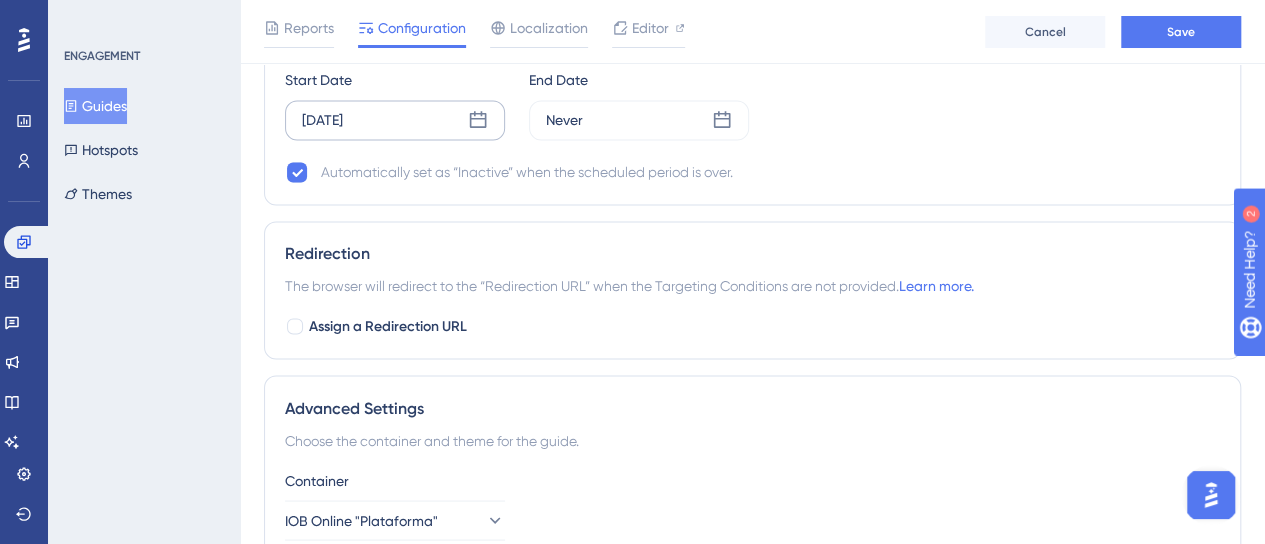 scroll, scrollTop: 1439, scrollLeft: 0, axis: vertical 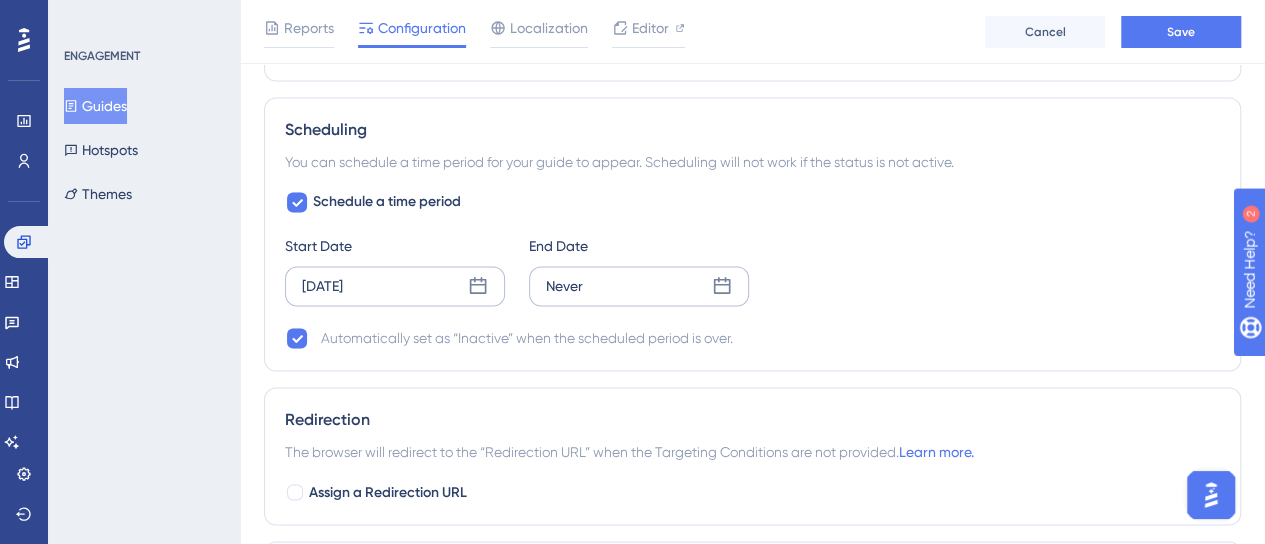 click on "Never" at bounding box center (639, 286) 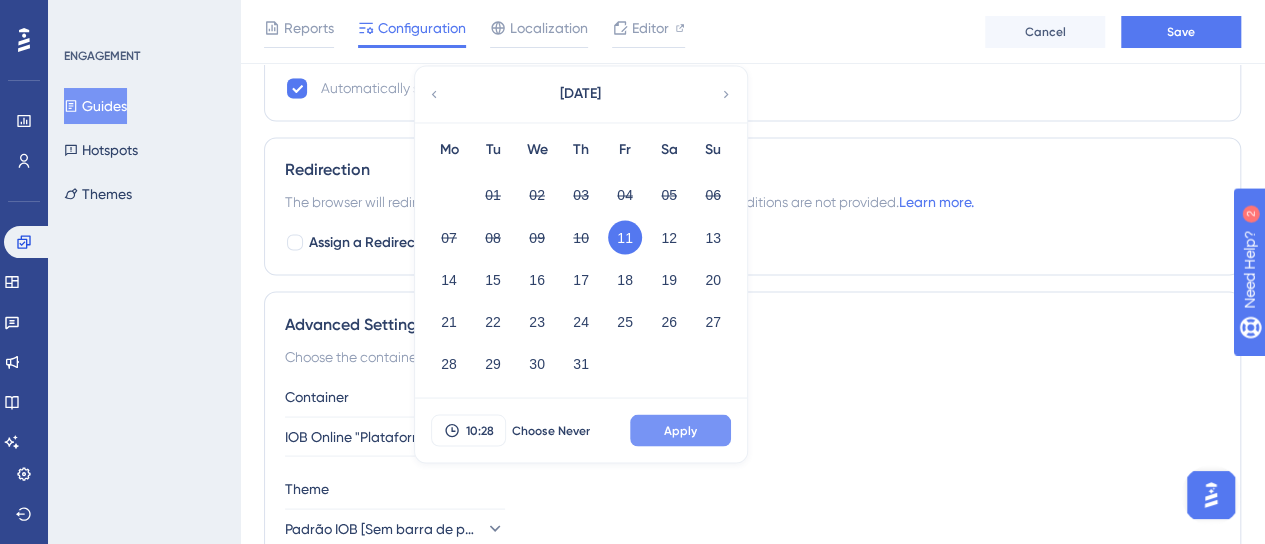 scroll, scrollTop: 1739, scrollLeft: 0, axis: vertical 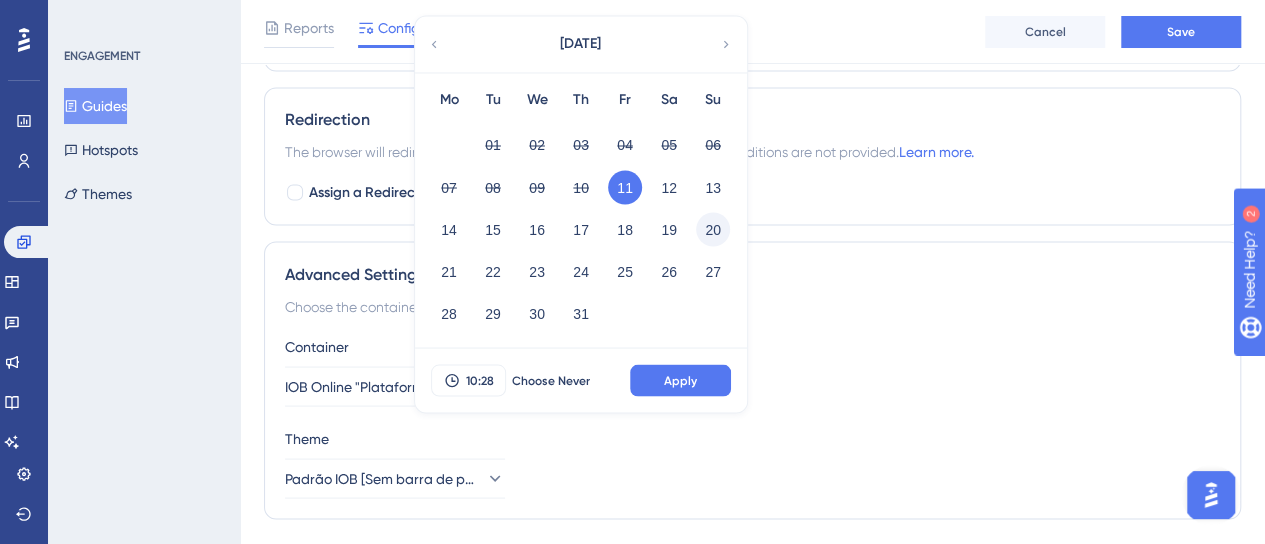 click on "20" at bounding box center [713, 229] 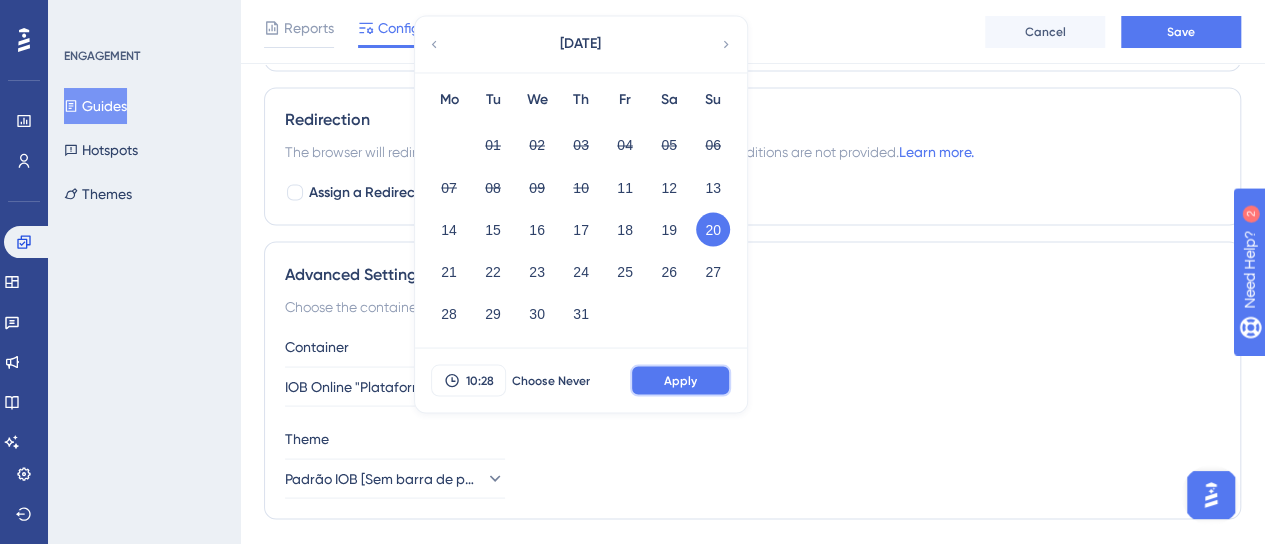 click on "Apply" at bounding box center [680, 380] 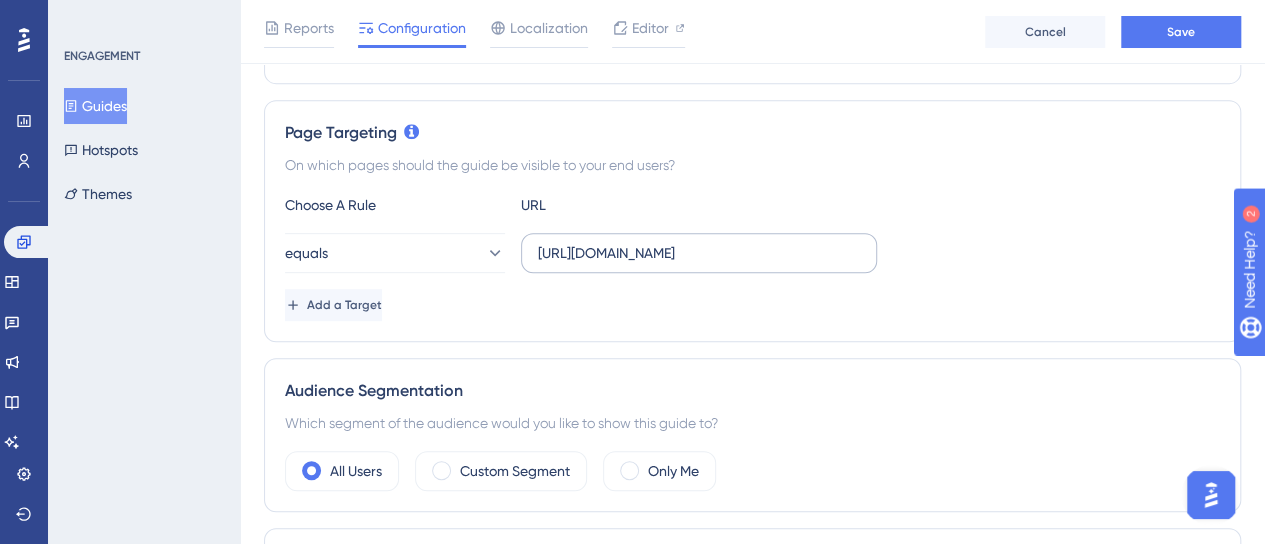 scroll, scrollTop: 387, scrollLeft: 0, axis: vertical 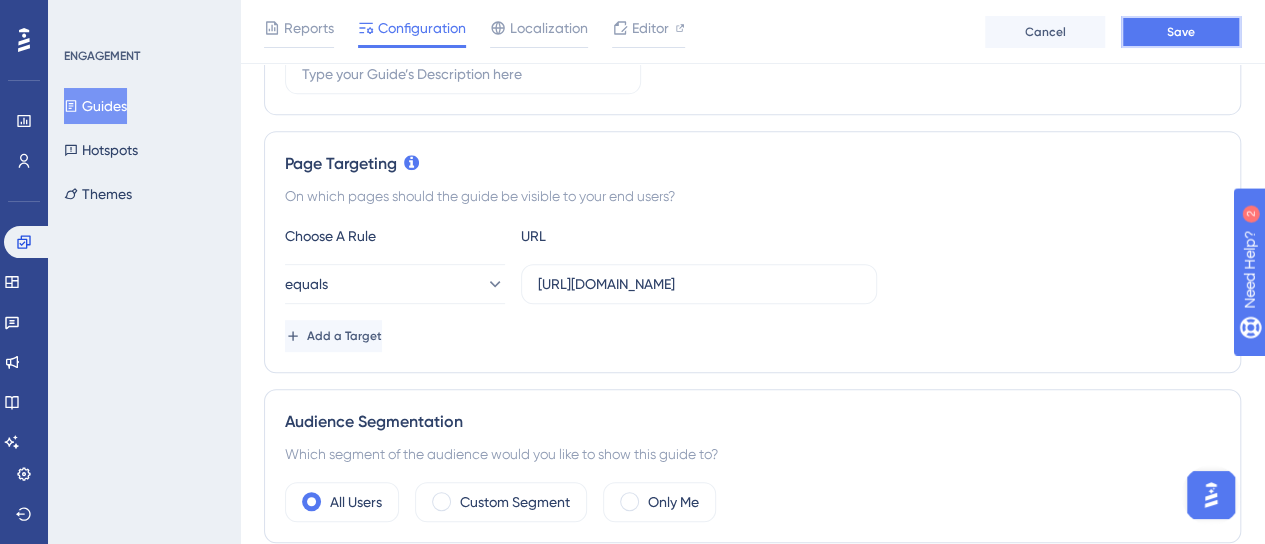 click on "Save" at bounding box center [1181, 32] 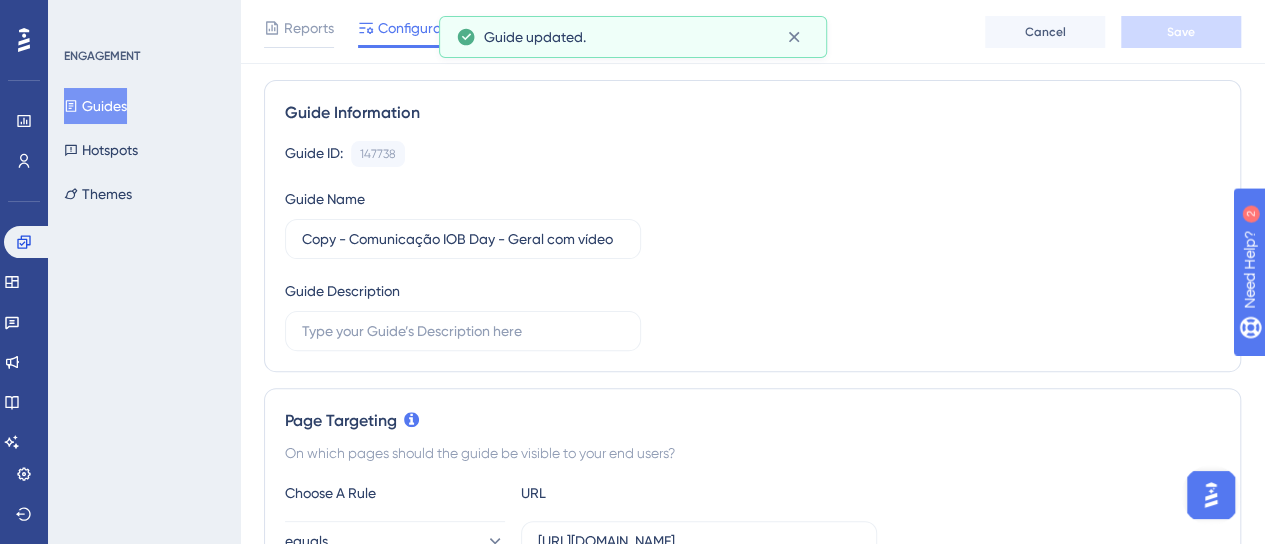 scroll, scrollTop: 0, scrollLeft: 0, axis: both 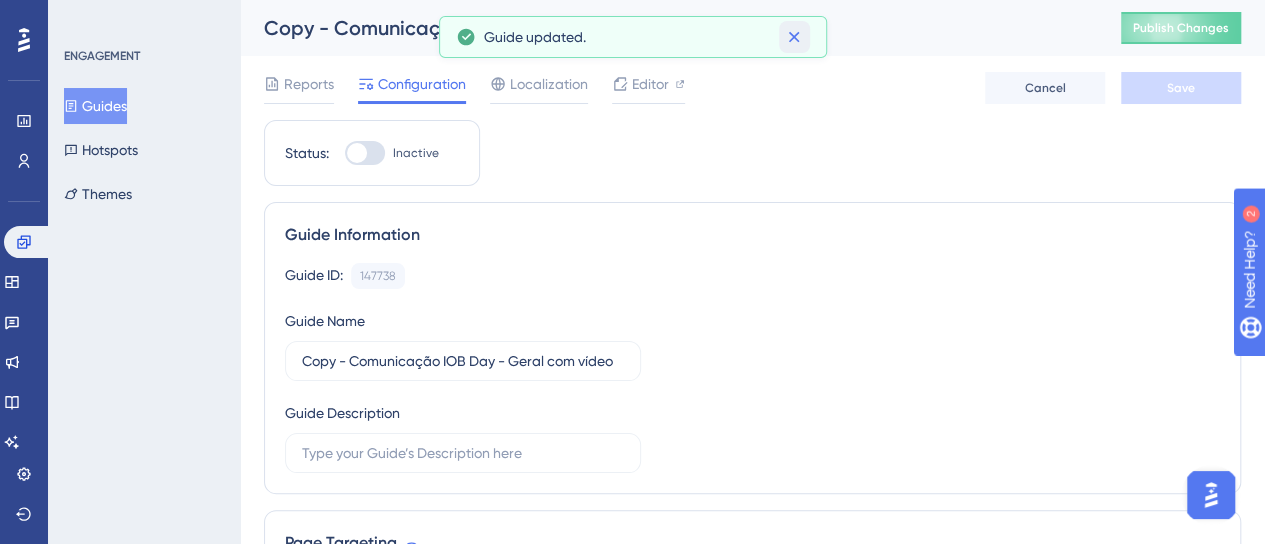 click 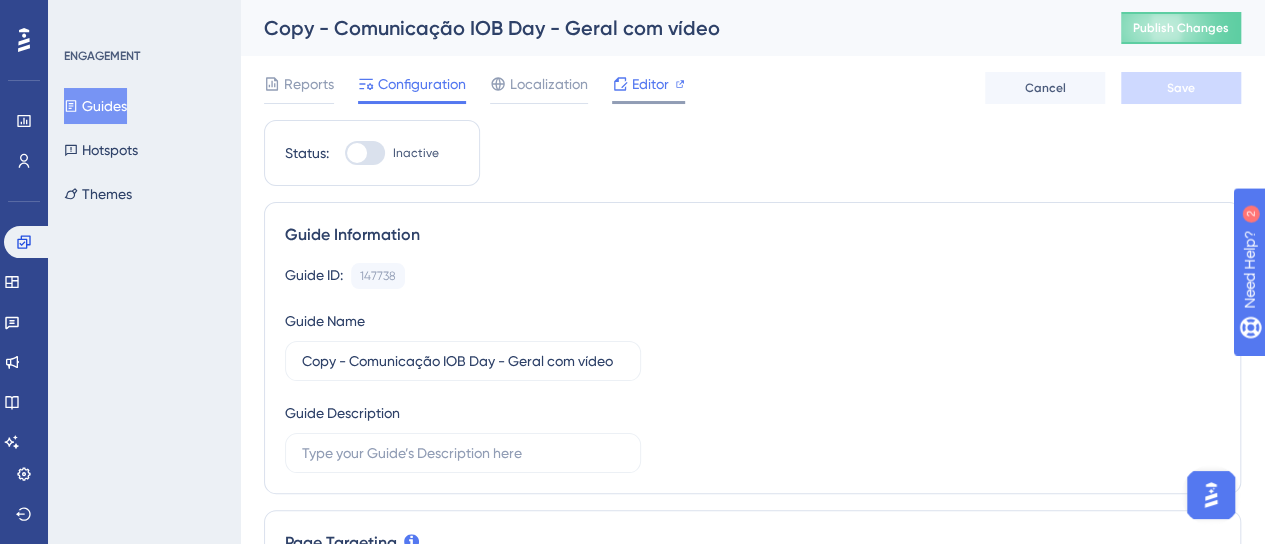 click on "Editor" at bounding box center (648, 84) 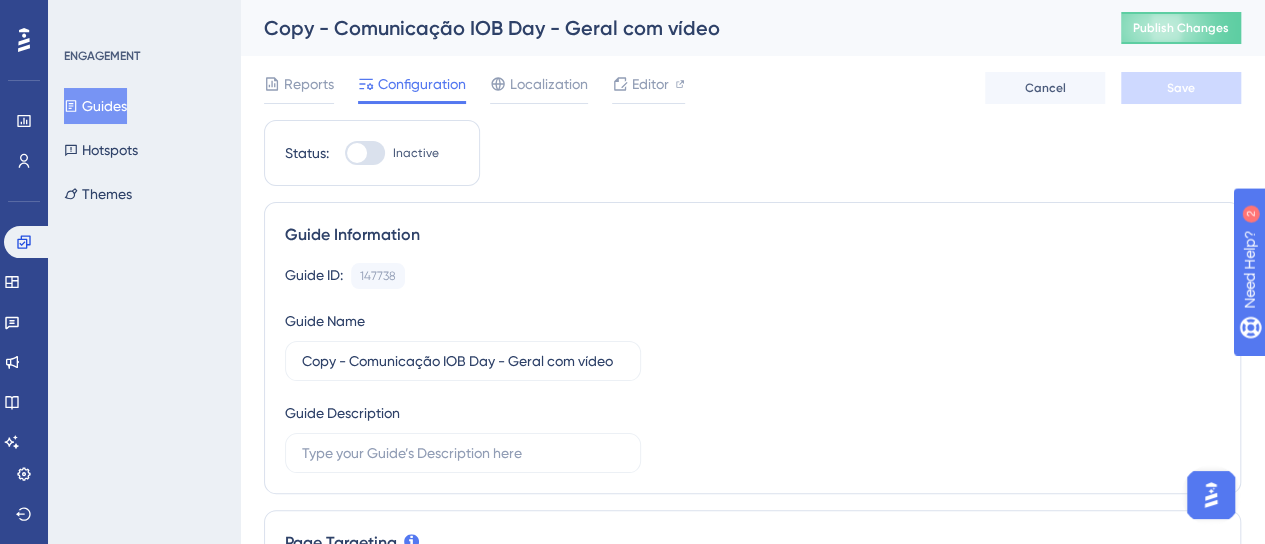 click on "Copy - Comunicação IOB Day - Geral com vídeo" at bounding box center (667, 28) 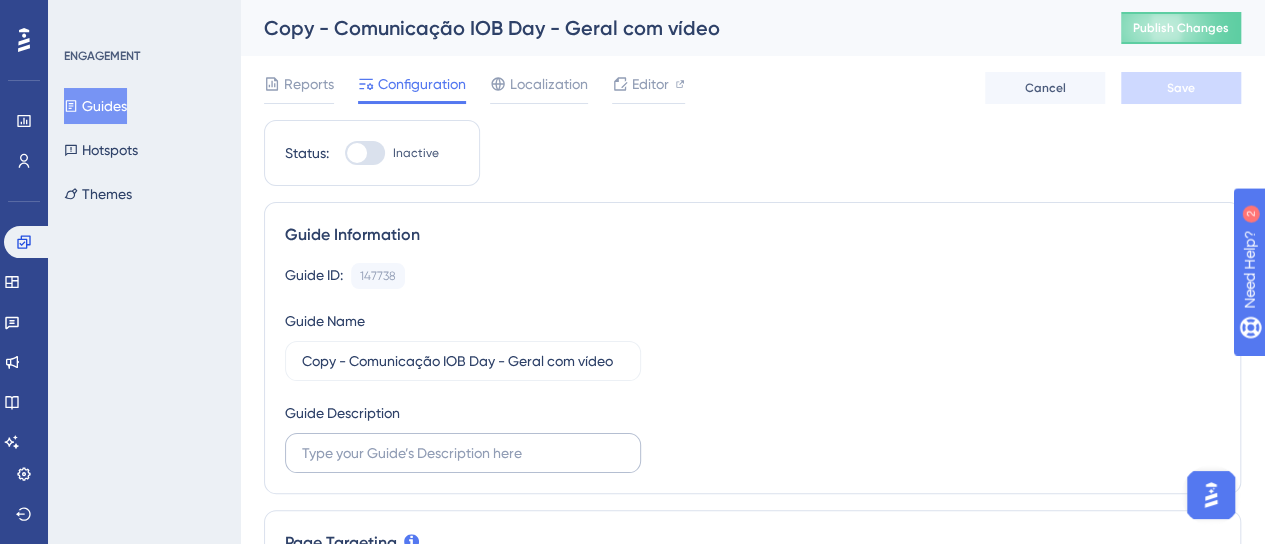 scroll, scrollTop: 100, scrollLeft: 0, axis: vertical 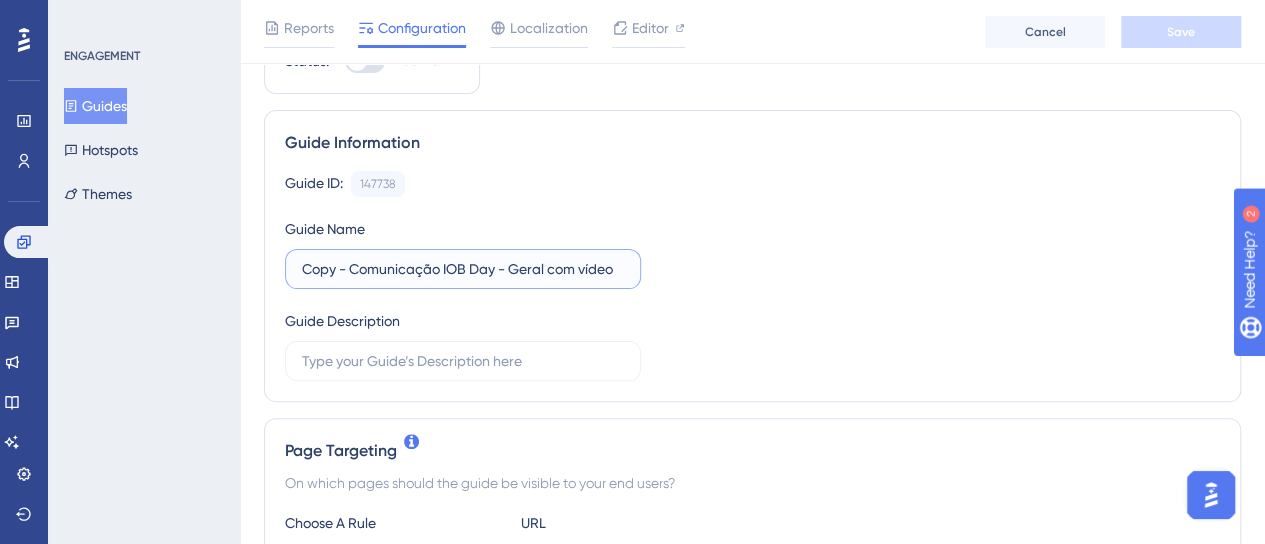 drag, startPoint x: 348, startPoint y: 257, endPoint x: 246, endPoint y: 247, distance: 102.48902 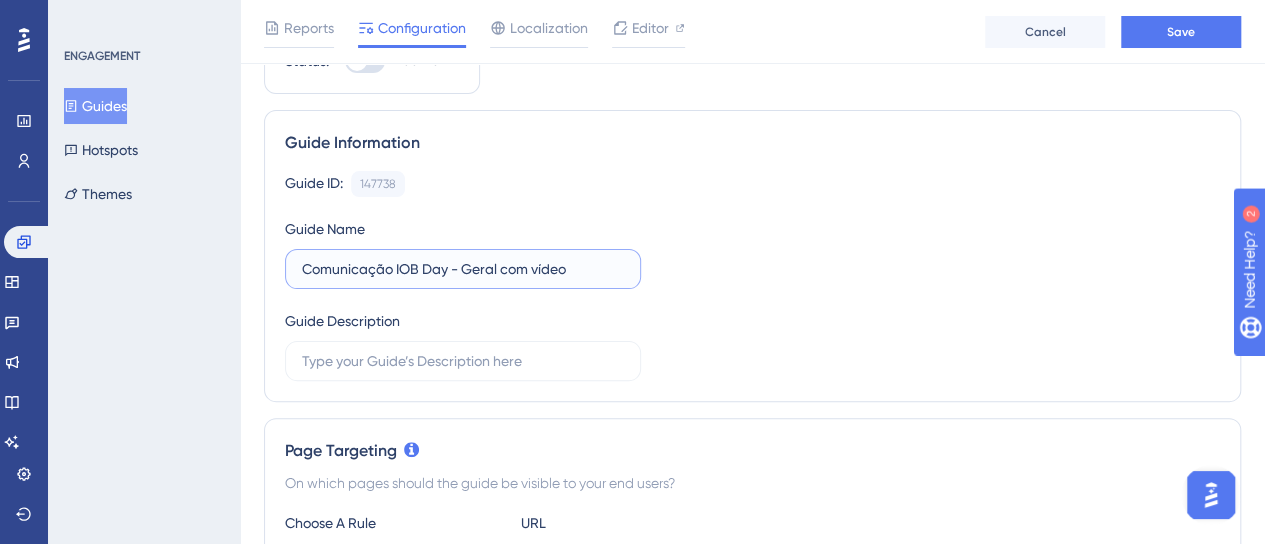 click on "Comunicação IOB Day - Geral com vídeo" at bounding box center (463, 269) 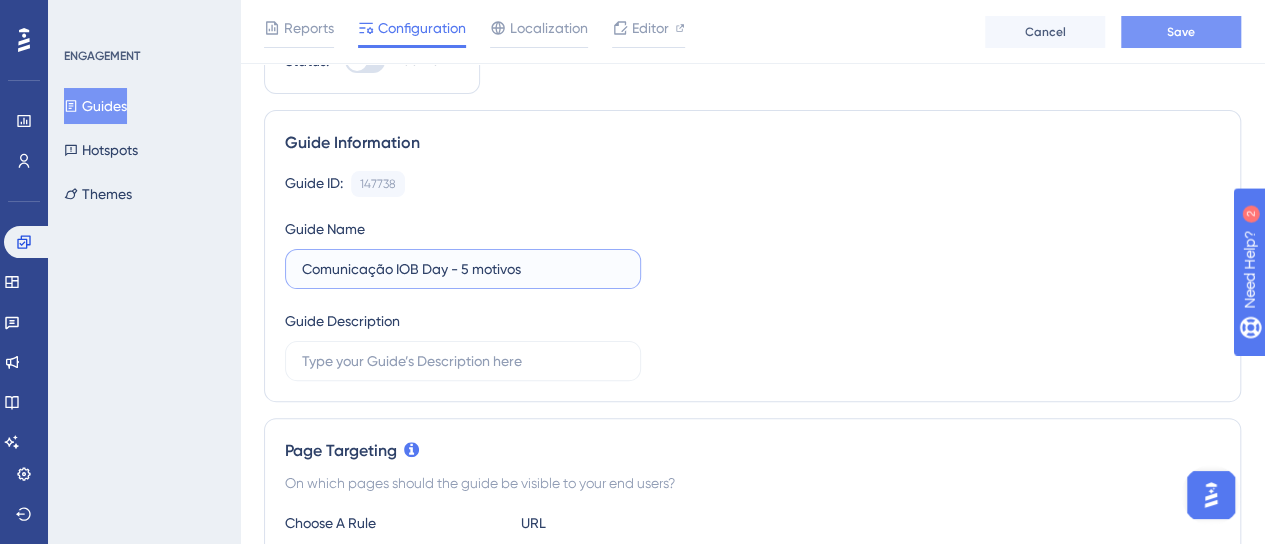 type on "Comunicação IOB Day - 5 motivos" 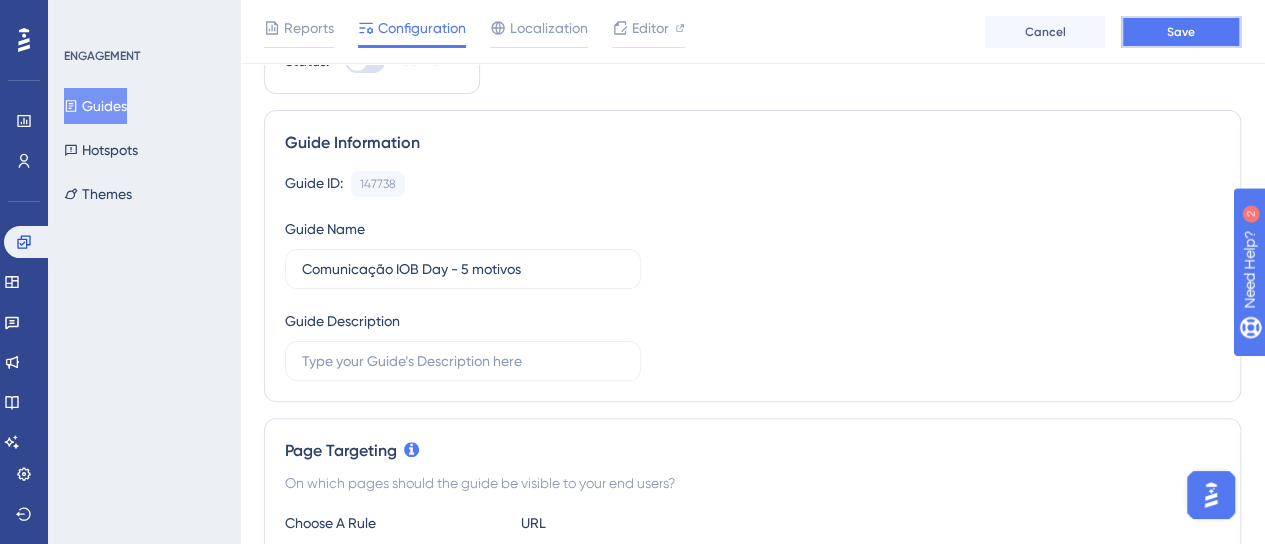 click on "Save" at bounding box center (1181, 32) 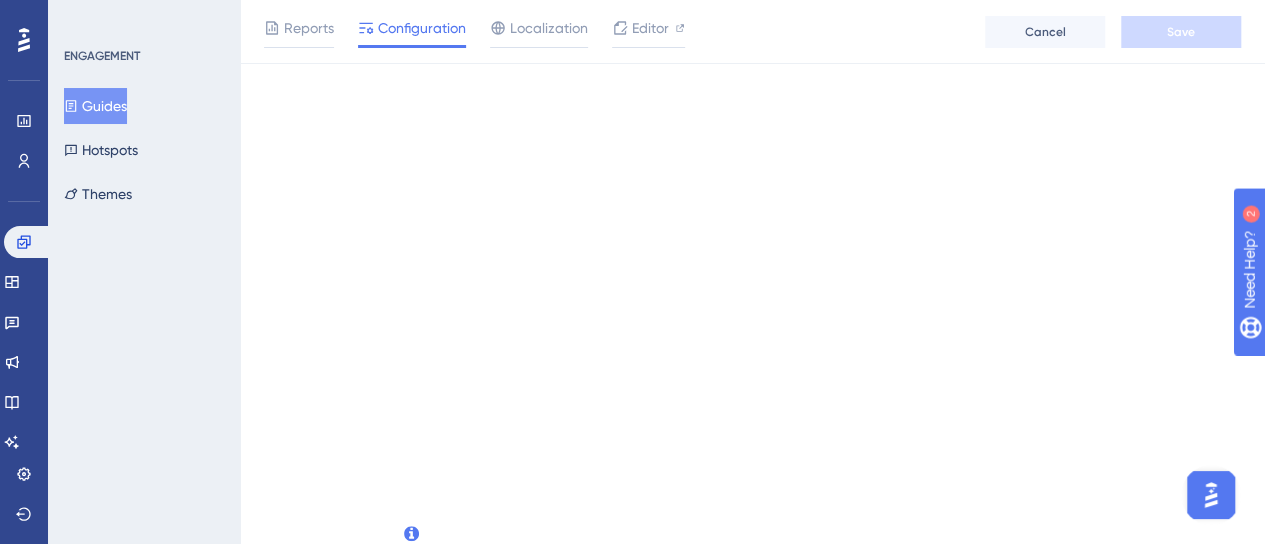 scroll, scrollTop: 0, scrollLeft: 0, axis: both 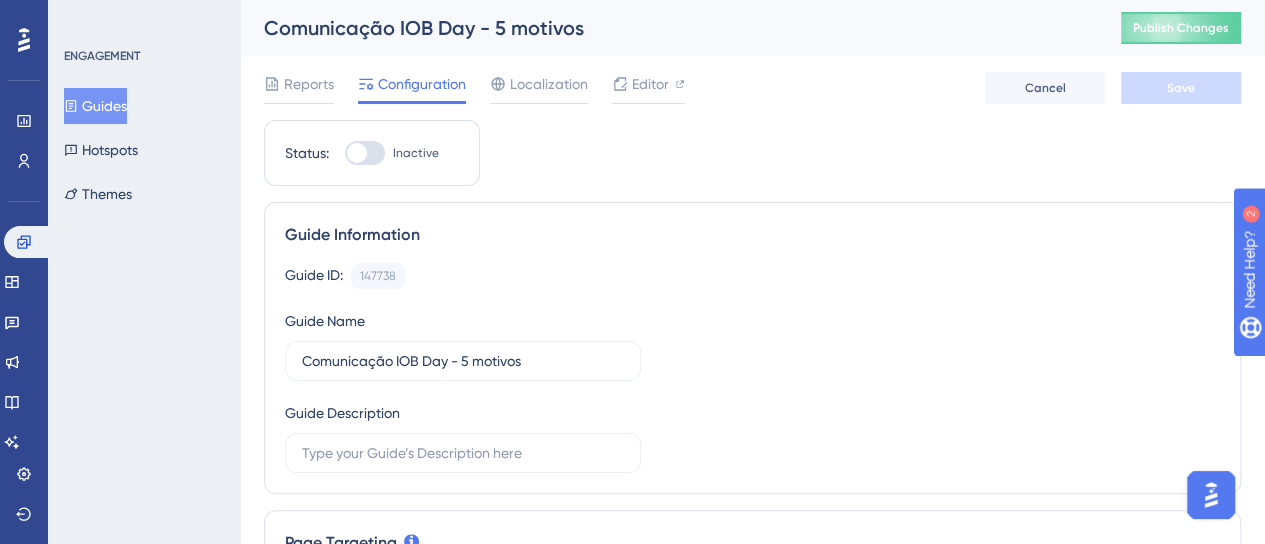 click at bounding box center [365, 153] 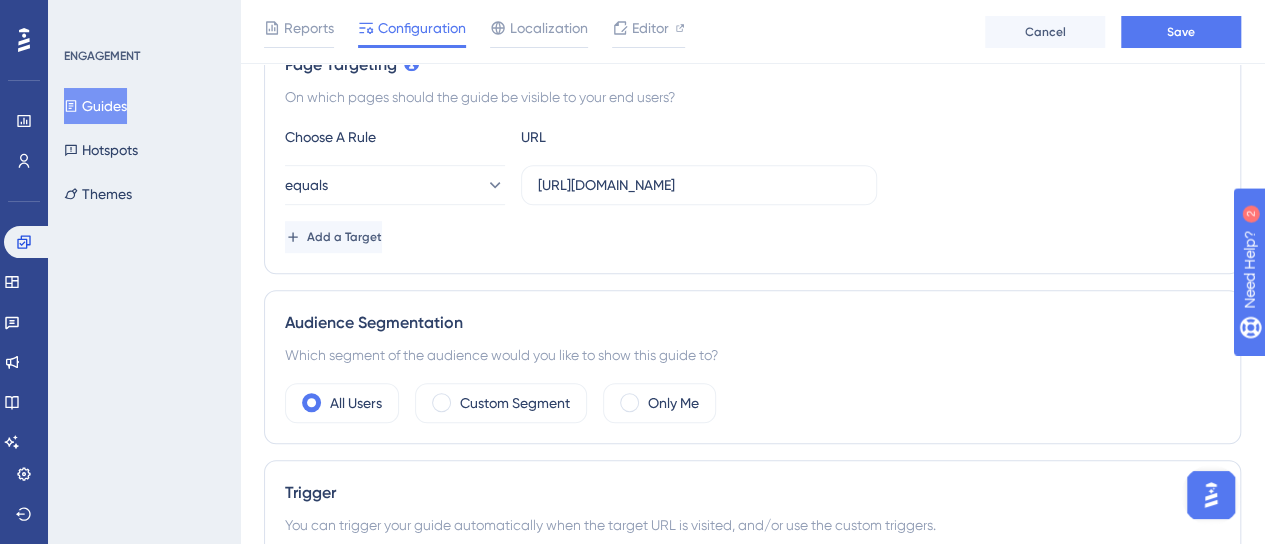 scroll, scrollTop: 387, scrollLeft: 0, axis: vertical 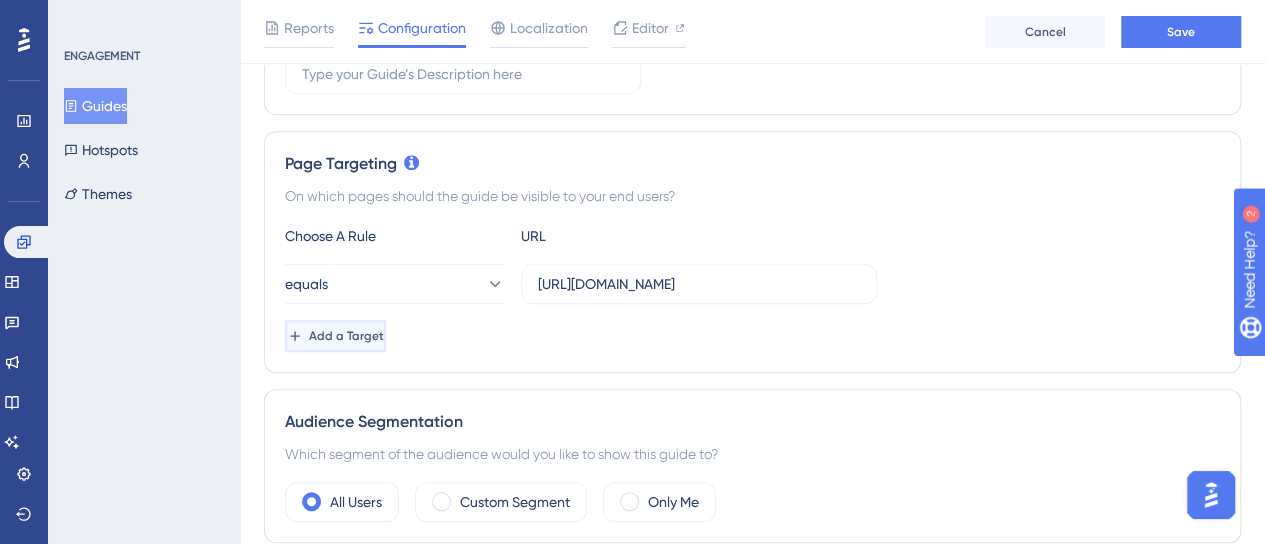 click on "Add a Target" at bounding box center [346, 336] 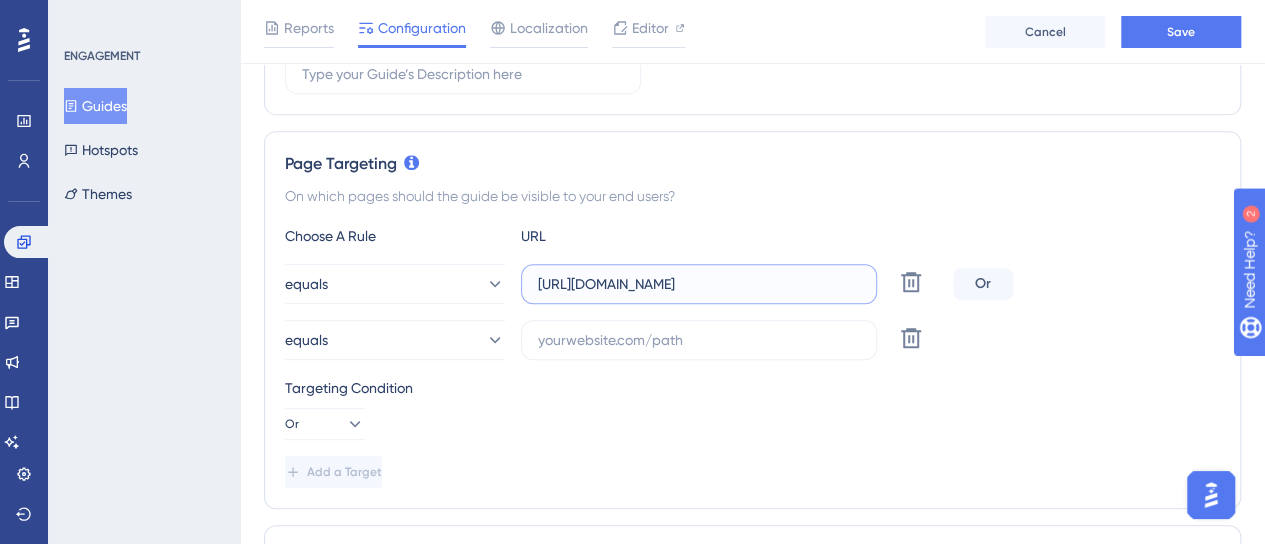 click on "[URL][DOMAIN_NAME]" at bounding box center [699, 284] 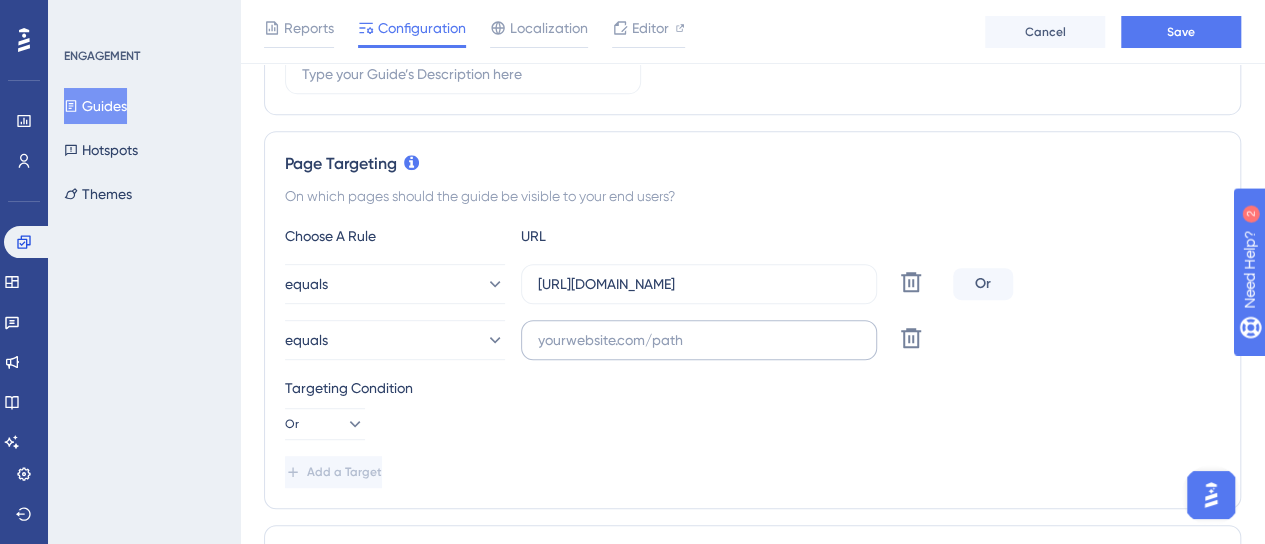 click at bounding box center [699, 340] 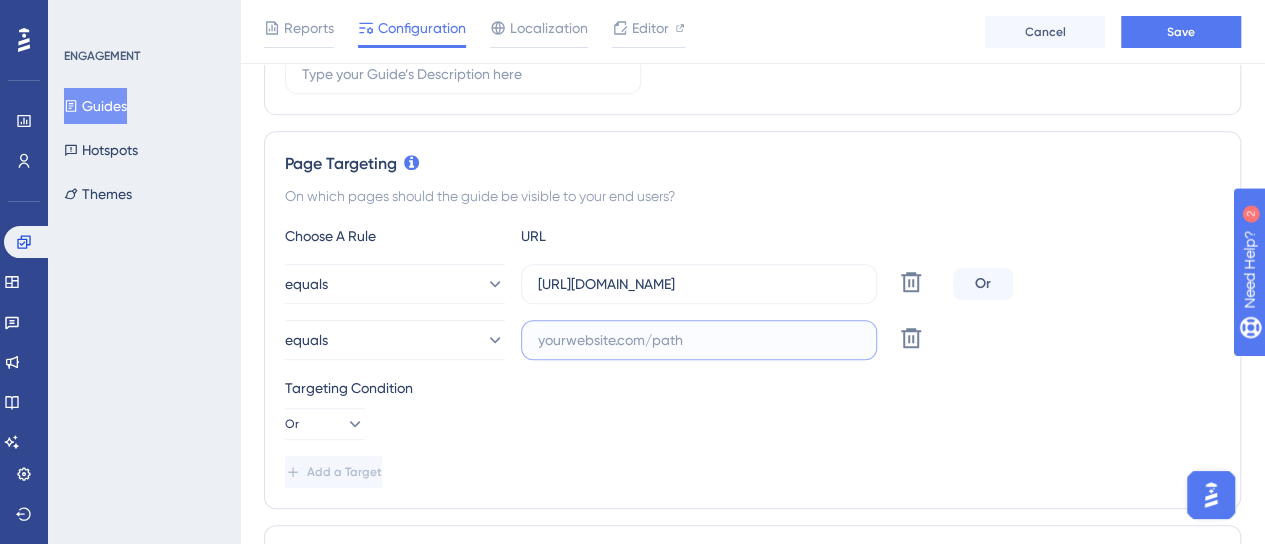 paste on "[URL][DOMAIN_NAME]" 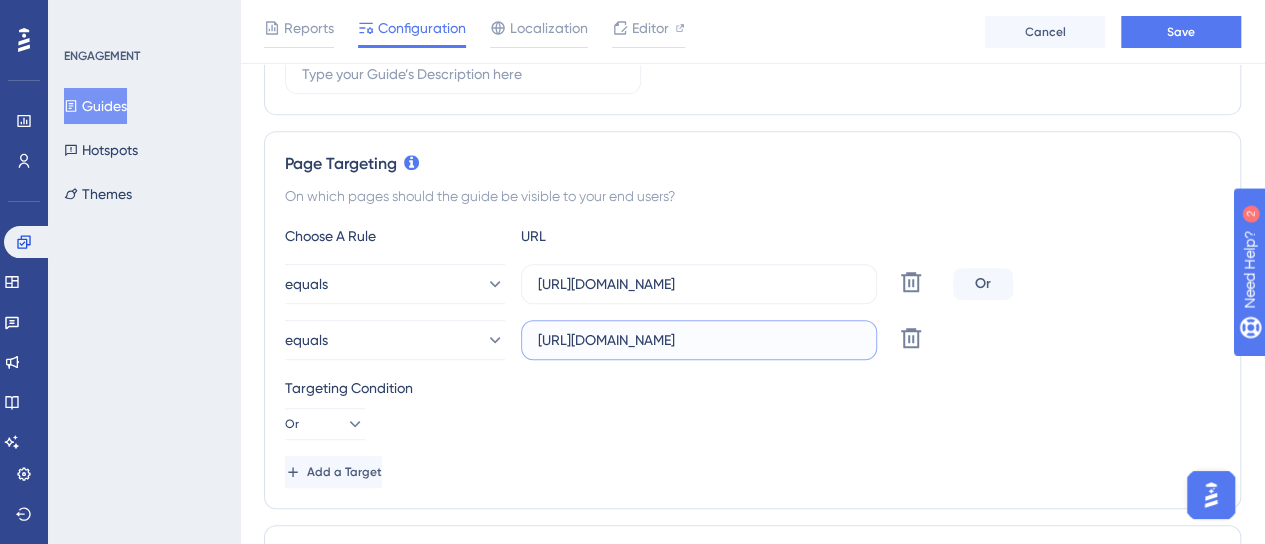 click on "[URL][DOMAIN_NAME]" at bounding box center (699, 340) 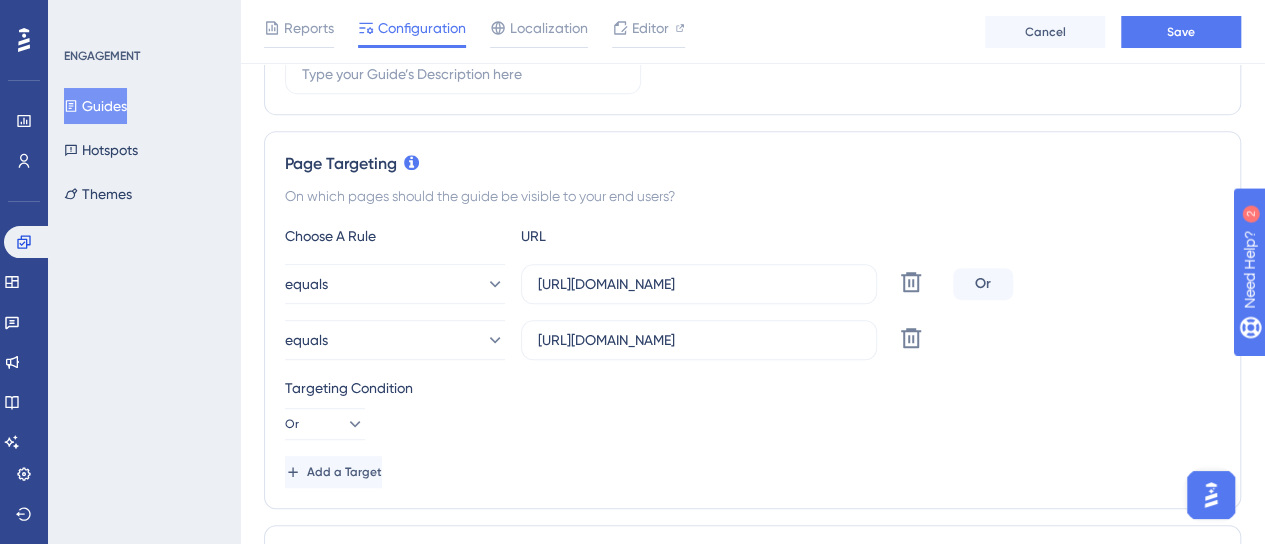 click on "Targeting Condition Or" at bounding box center (752, 408) 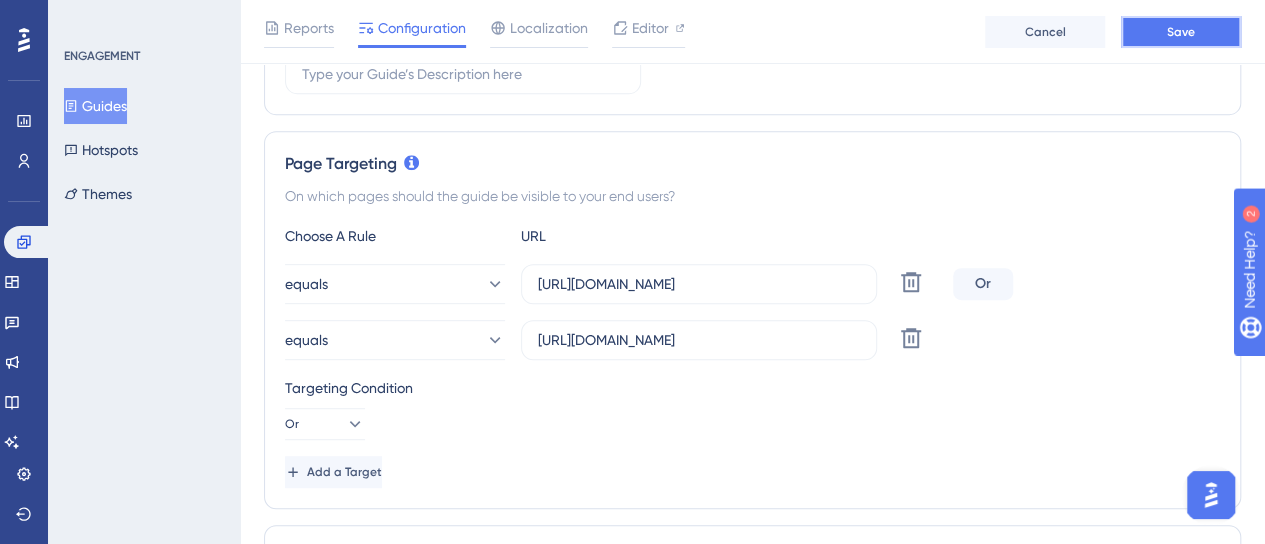 click on "Save" at bounding box center (1181, 32) 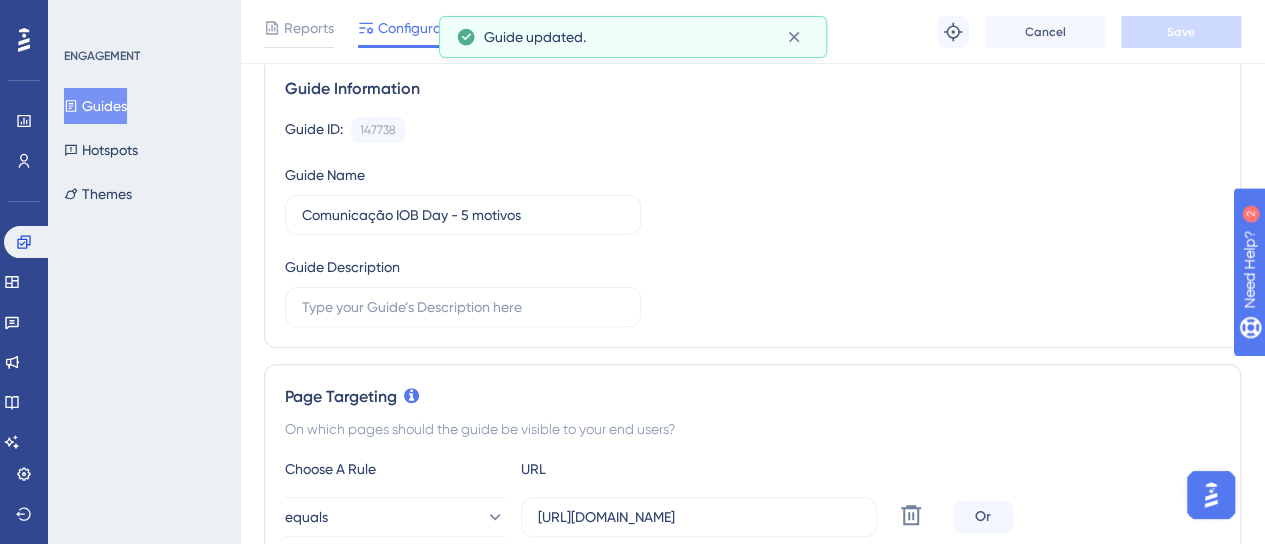 scroll, scrollTop: 0, scrollLeft: 0, axis: both 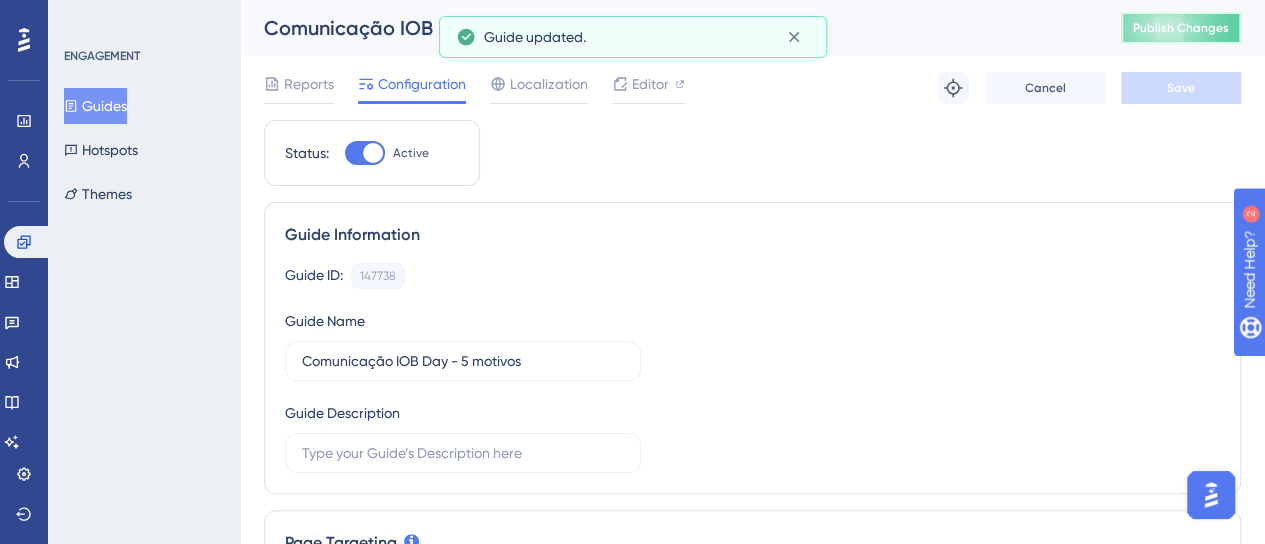 click on "Publish Changes" at bounding box center [1181, 28] 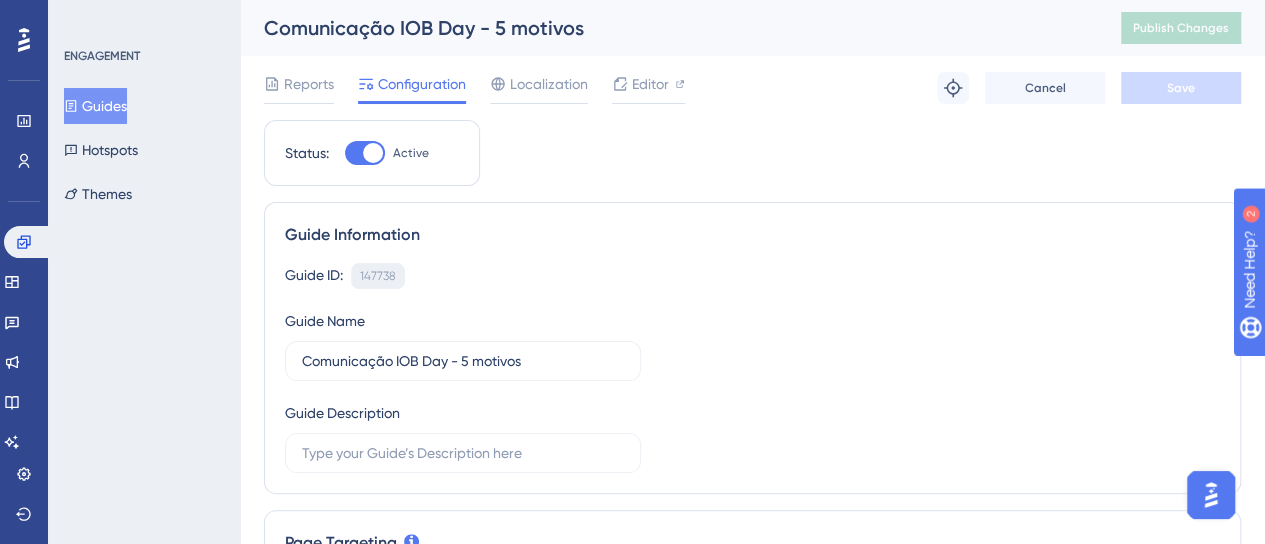 click on "147738 Copy" at bounding box center [378, 276] 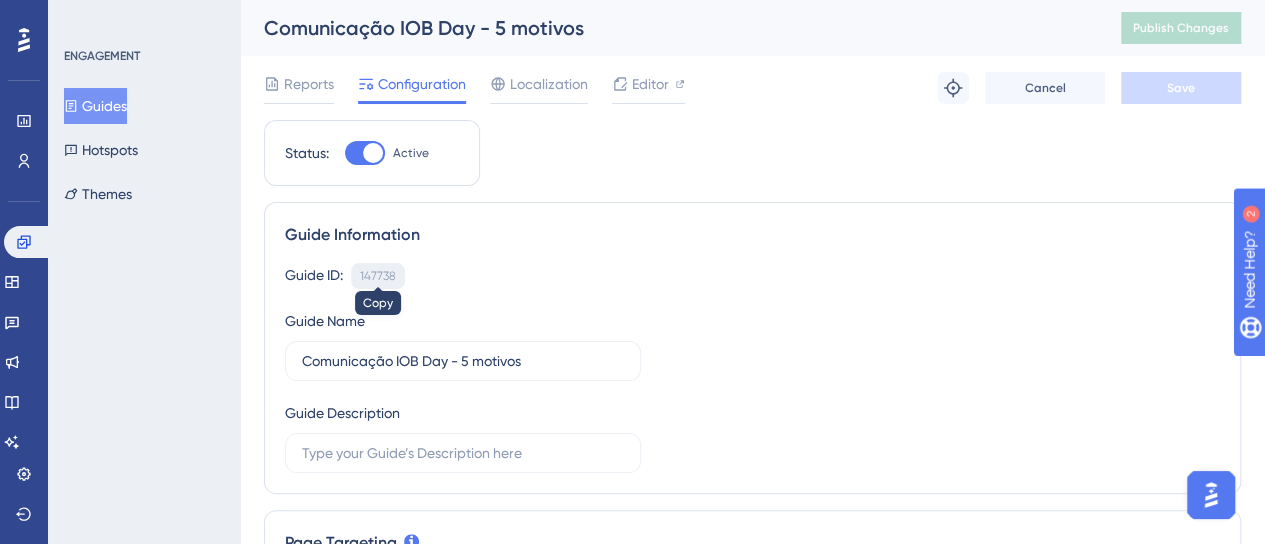 click on "147738" at bounding box center [378, 276] 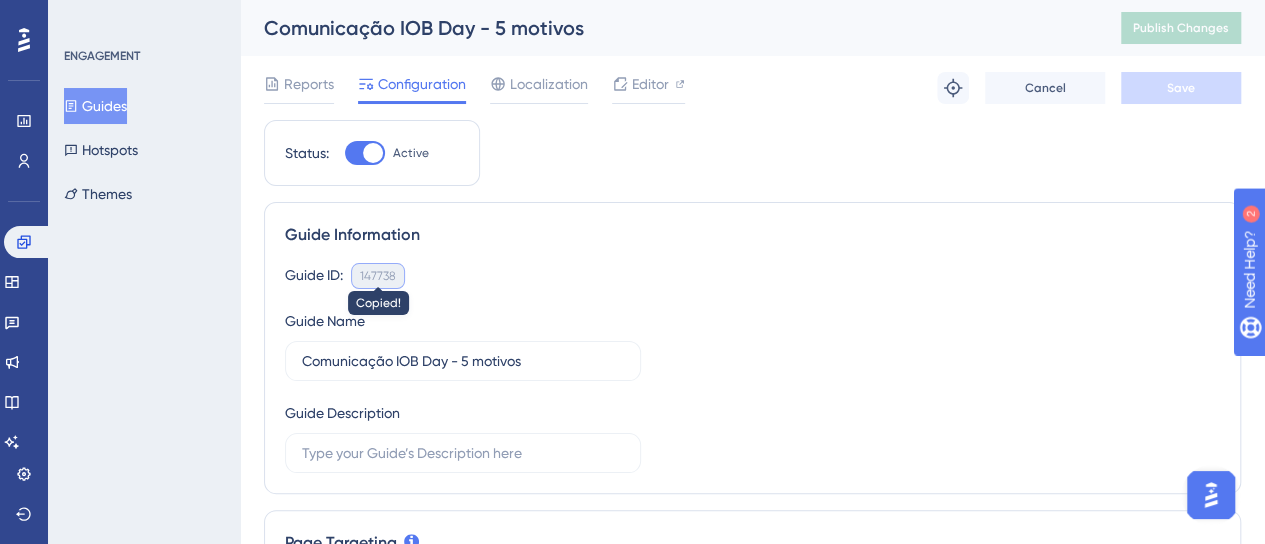 click on "147738" at bounding box center [378, 276] 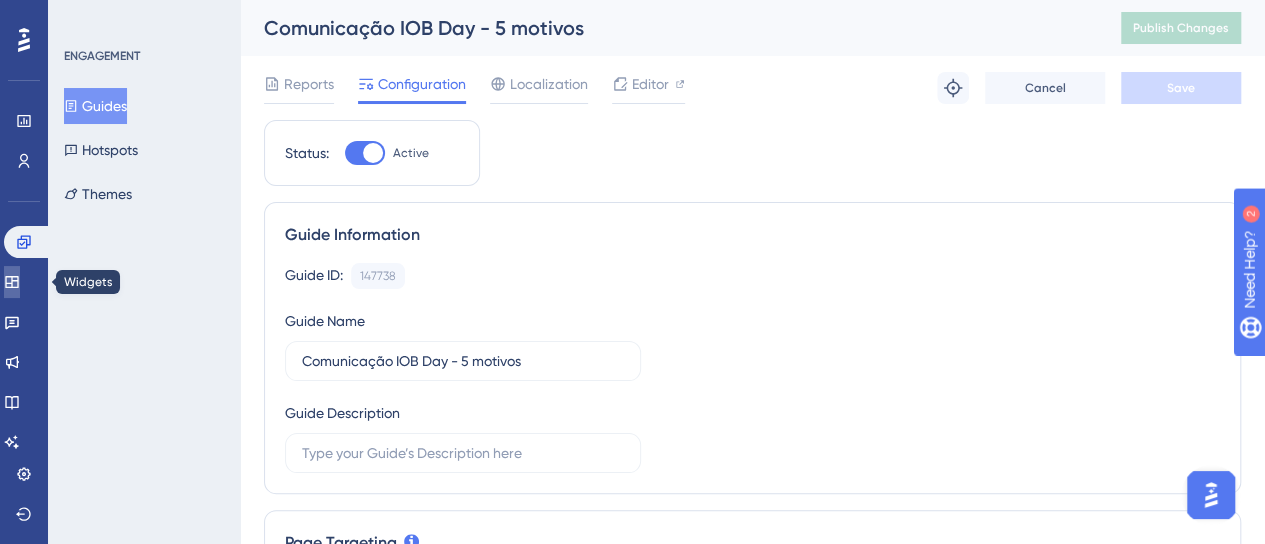 click at bounding box center [12, 282] 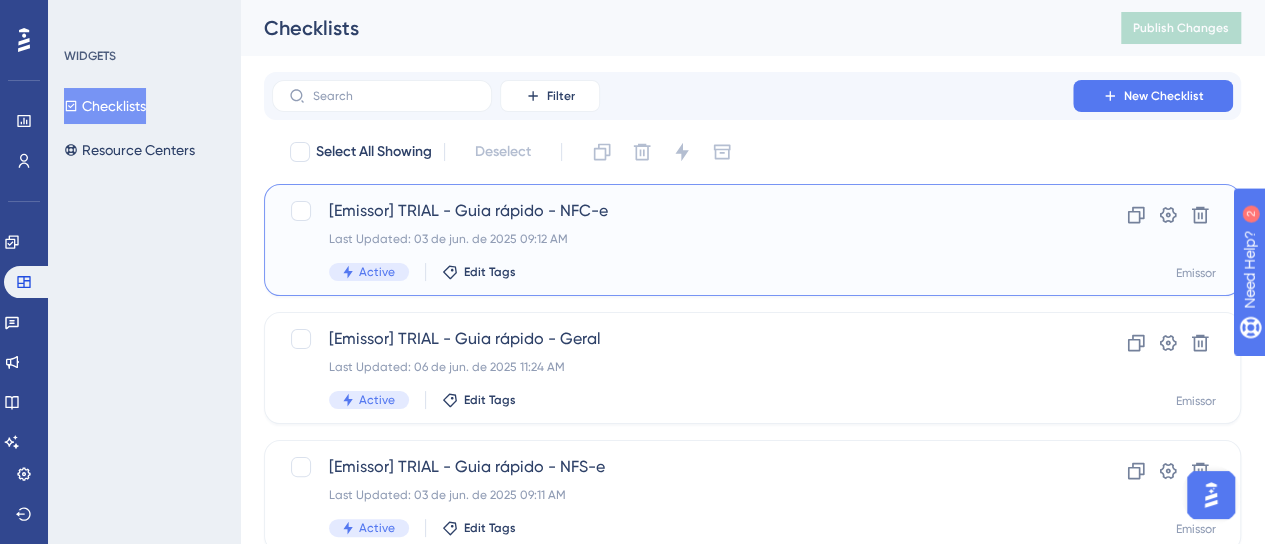 click on "[Emissor] TRIAL - Guia rápido - NFC-e Last Updated: 03 de jun. de 2025 09:12 AM Active Edit Tags" at bounding box center (672, 240) 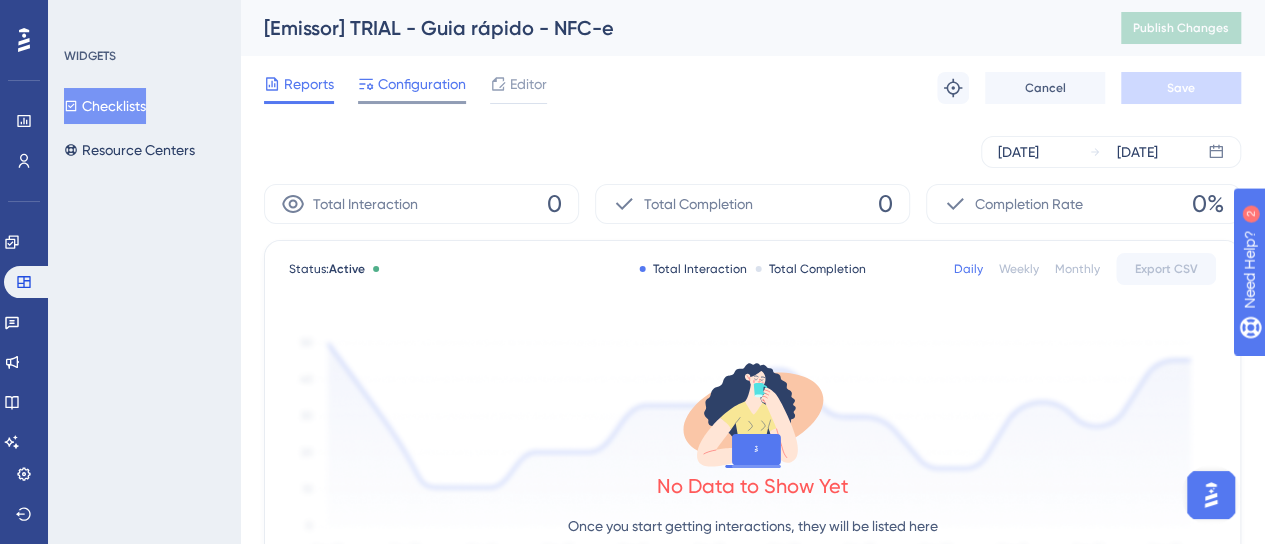 click on "Configuration" at bounding box center [422, 84] 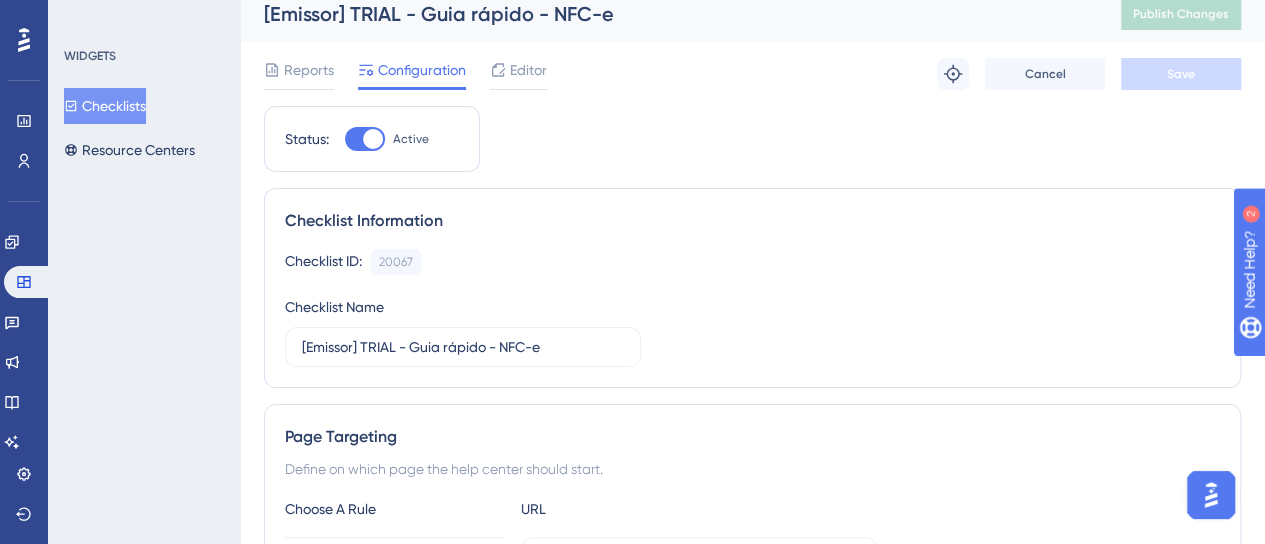 scroll, scrollTop: 0, scrollLeft: 0, axis: both 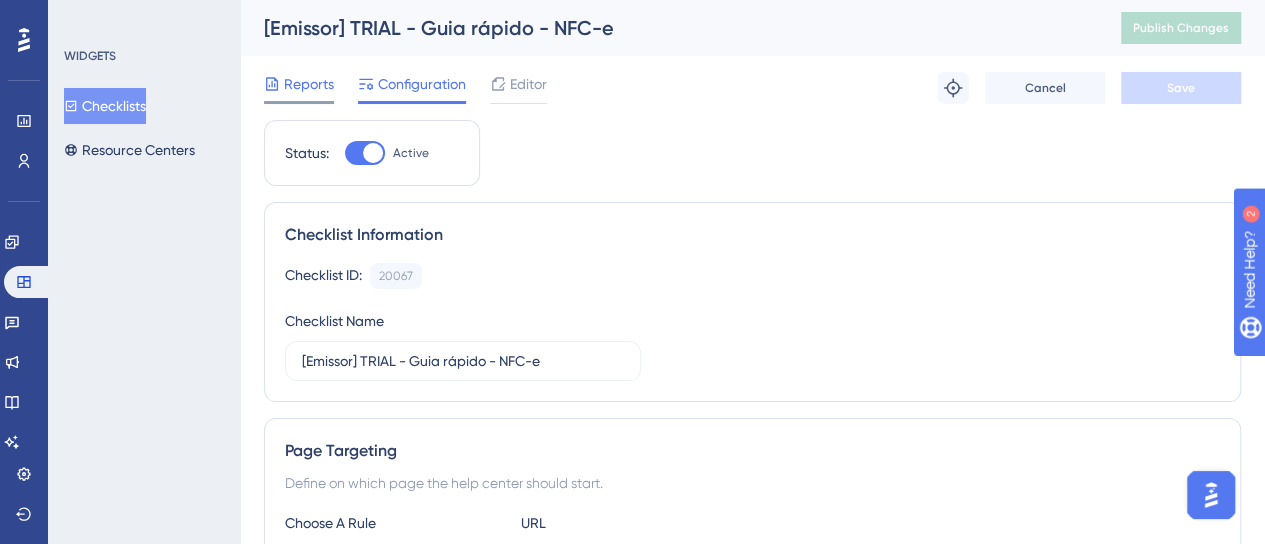 click on "Reports" at bounding box center [299, 88] 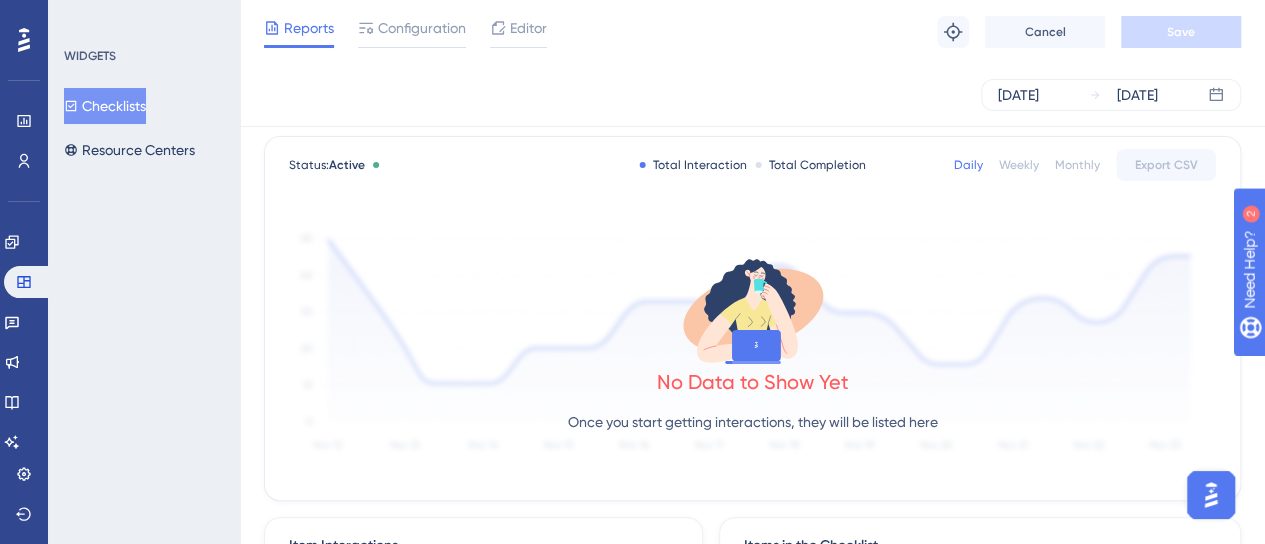 scroll, scrollTop: 0, scrollLeft: 0, axis: both 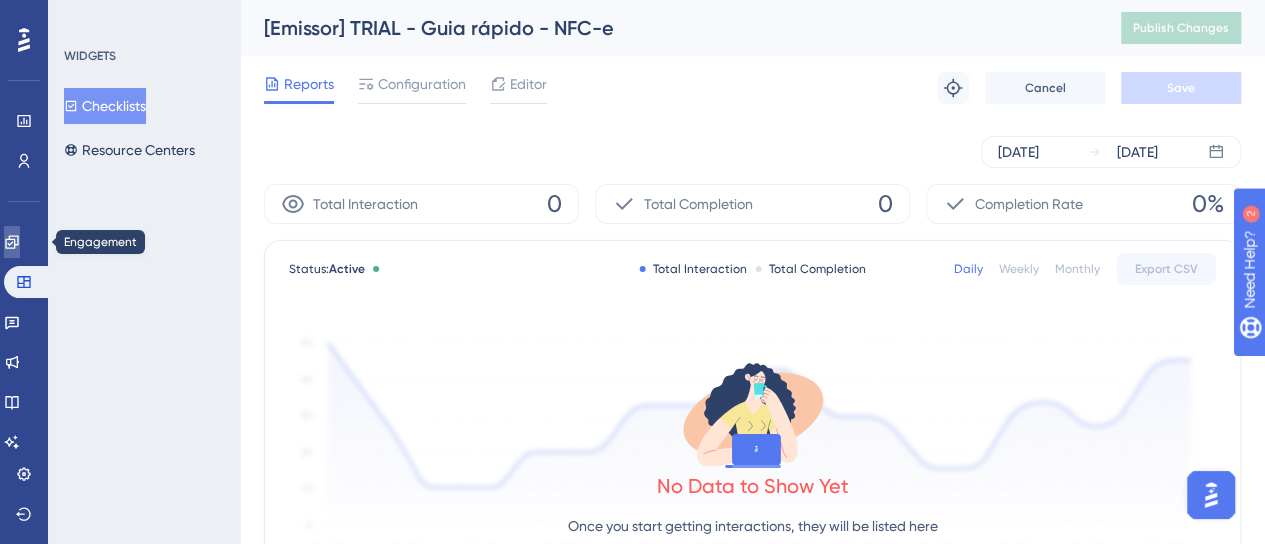 click 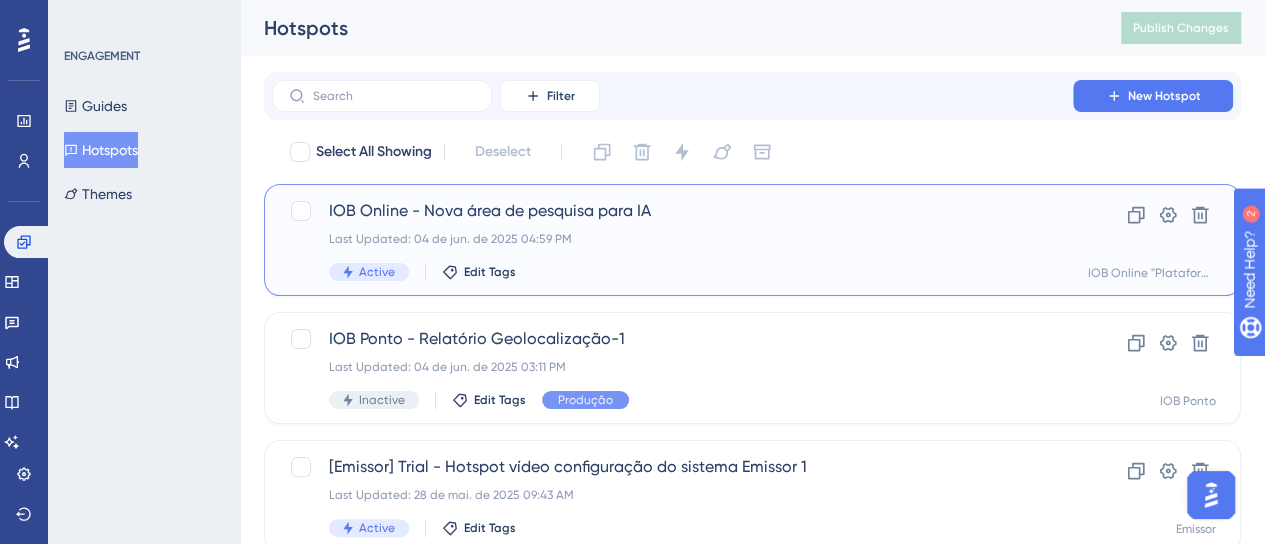 click on "IOB Online - Nova área de pesquisa para IA Last Updated: 04 de jun. de 2025 04:59 PM Active Edit Tags" at bounding box center (672, 240) 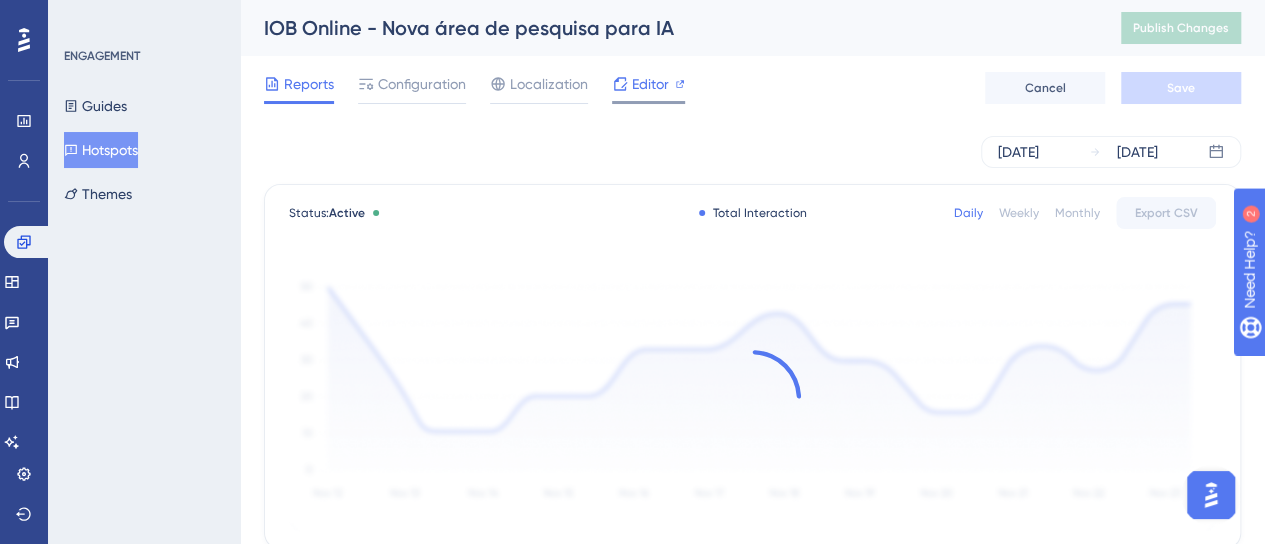 click on "Editor" at bounding box center [648, 84] 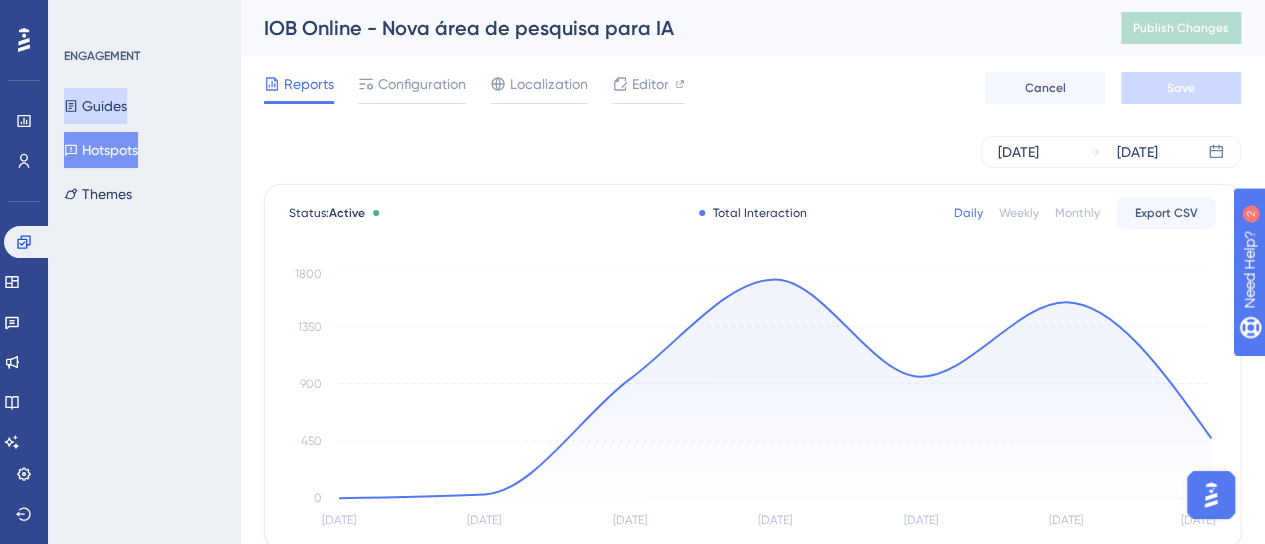 click on "Guides" at bounding box center [95, 106] 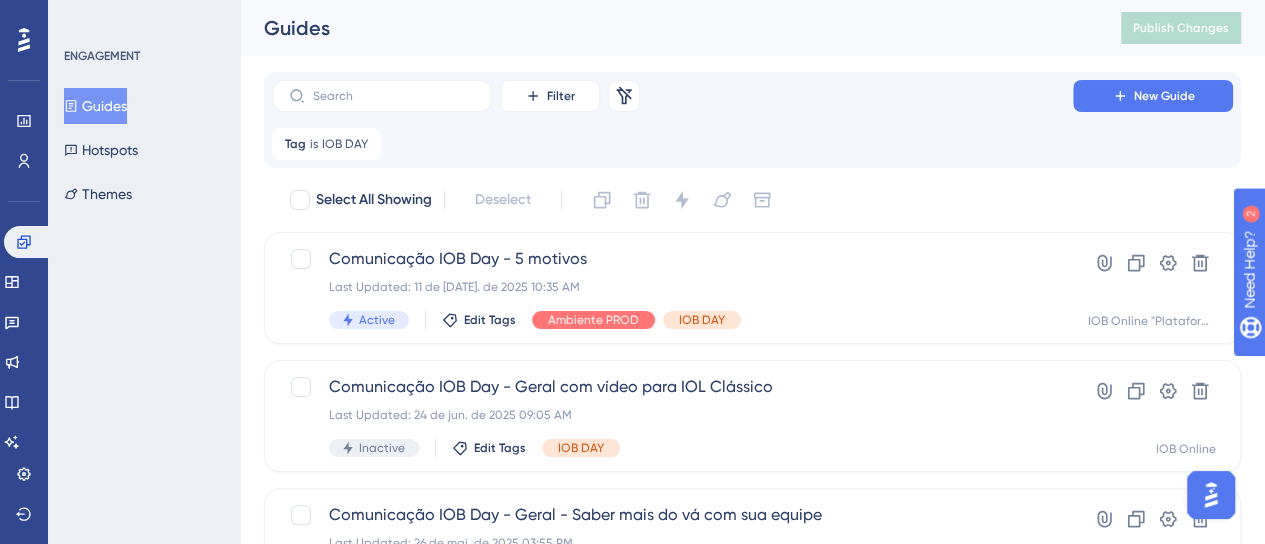 click on "Tag is IOB DAY IOB DAY Remove" at bounding box center (752, 144) 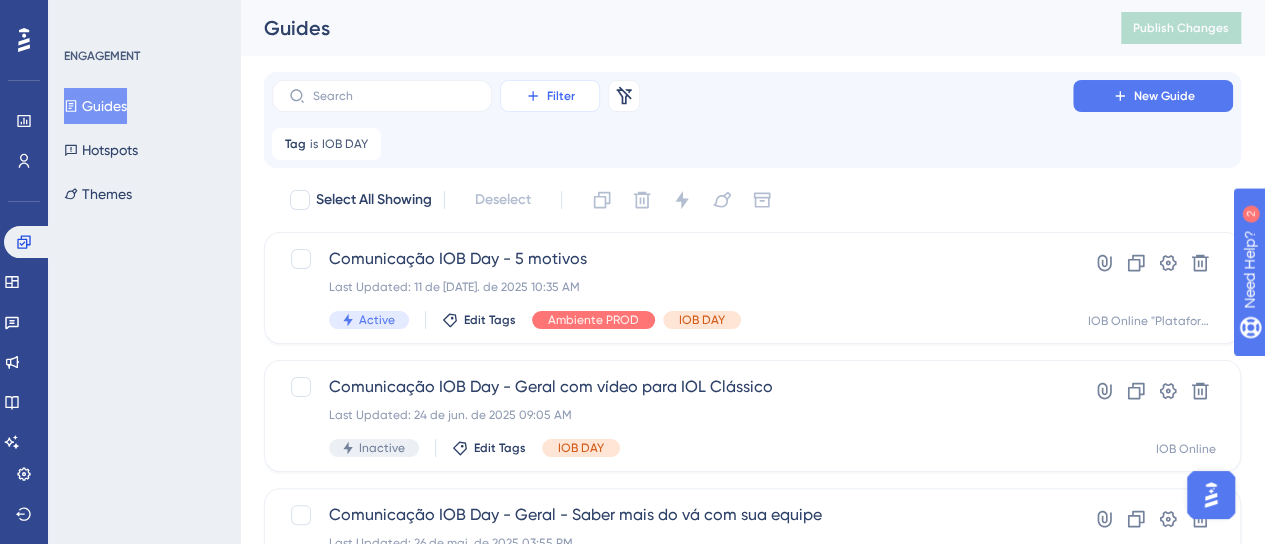 click on "Filter" at bounding box center (550, 96) 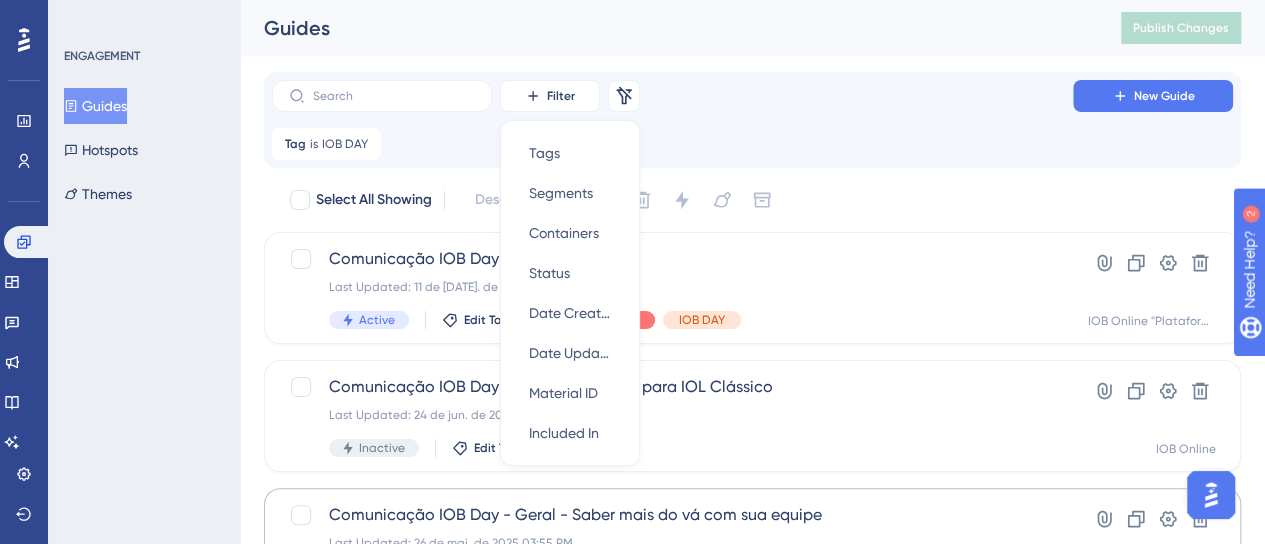 scroll, scrollTop: 20, scrollLeft: 0, axis: vertical 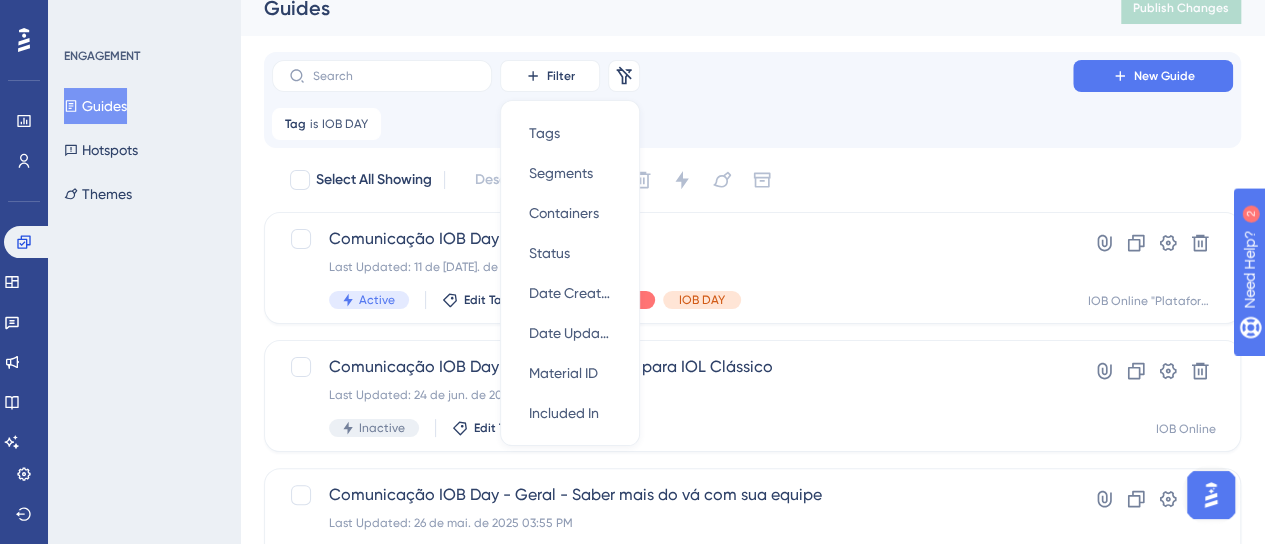click on "Tag is IOB DAY IOB DAY Remove" at bounding box center (752, 124) 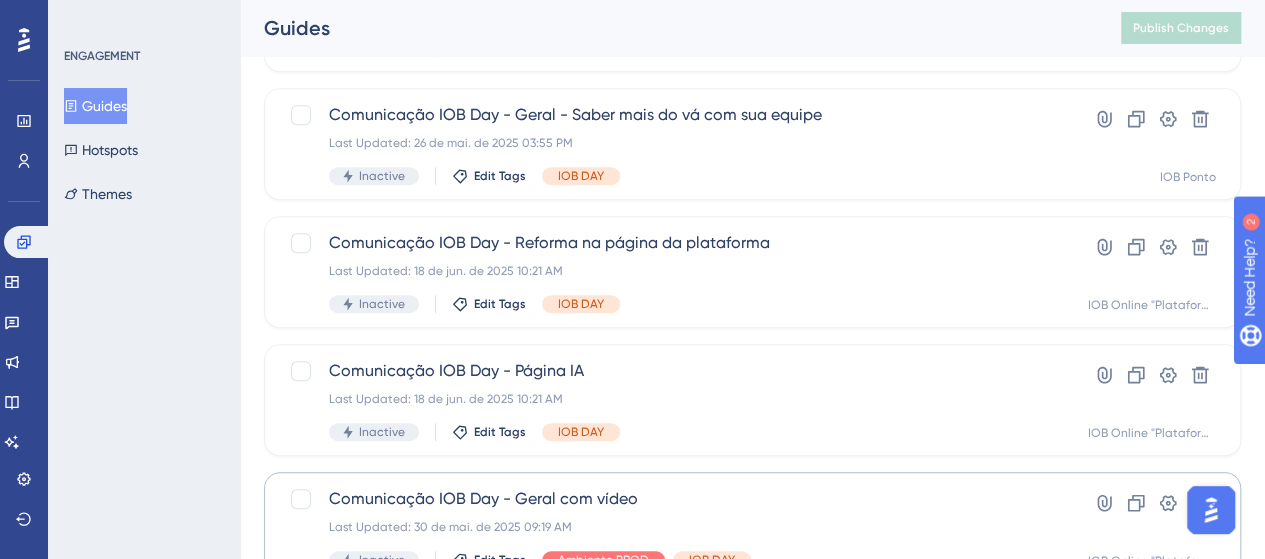 scroll, scrollTop: 420, scrollLeft: 0, axis: vertical 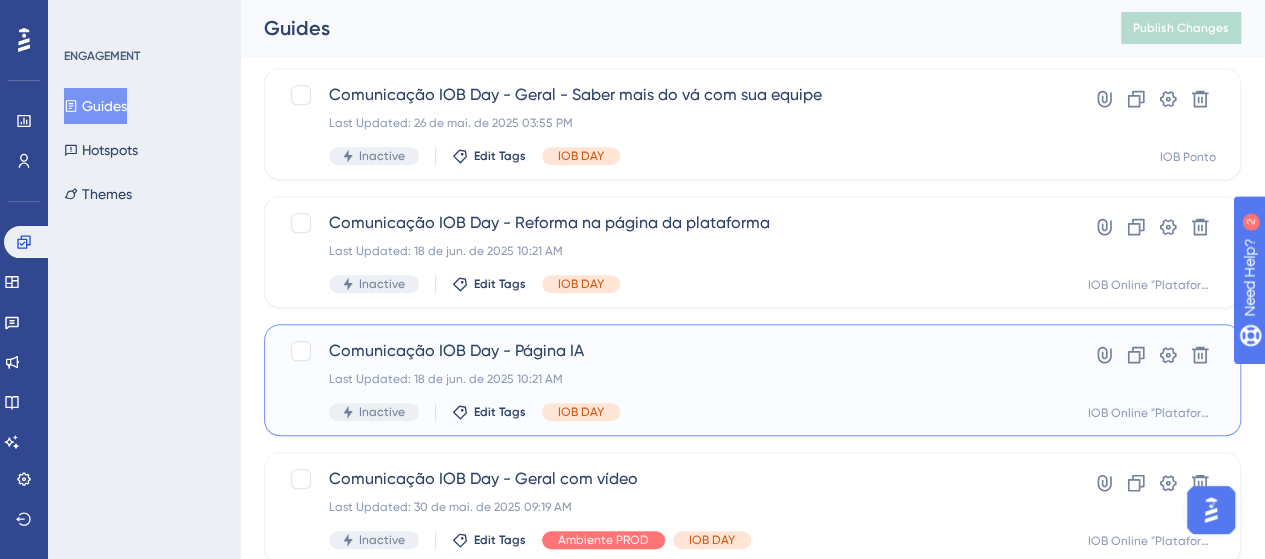 click on "Last Updated: 18 de jun. de 2025 10:21 AM" at bounding box center [672, 379] 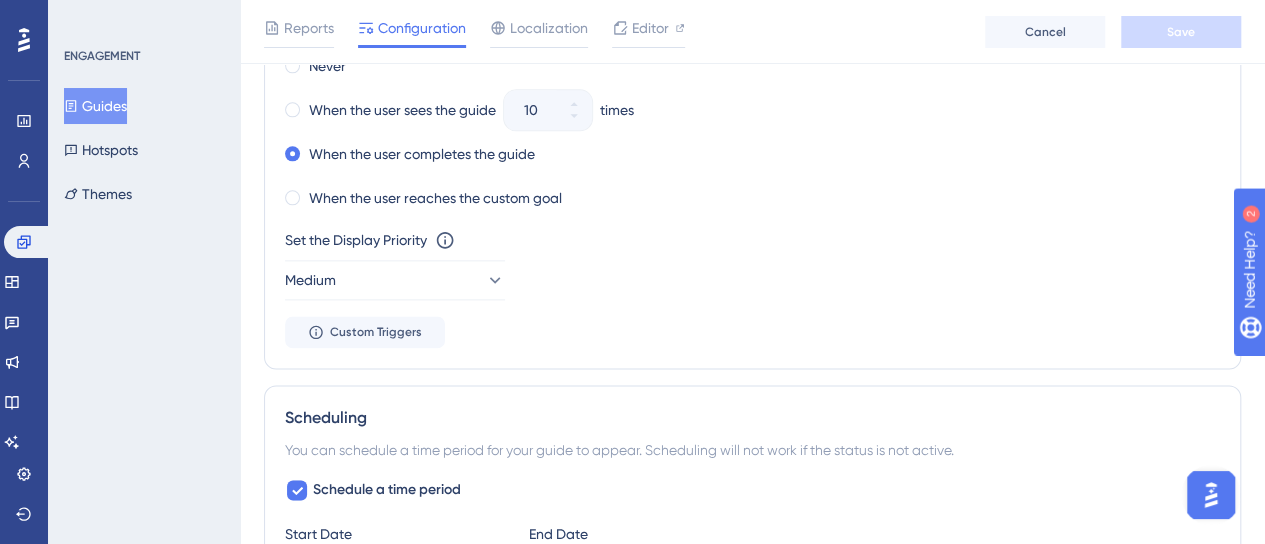 scroll, scrollTop: 1300, scrollLeft: 0, axis: vertical 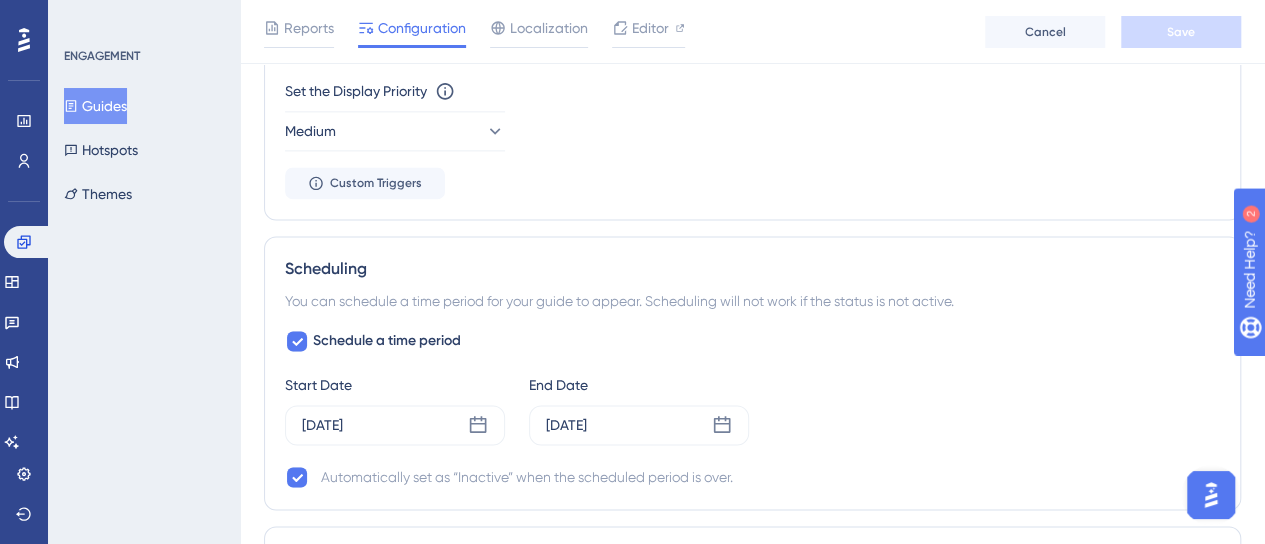 click on "Guides" at bounding box center (95, 106) 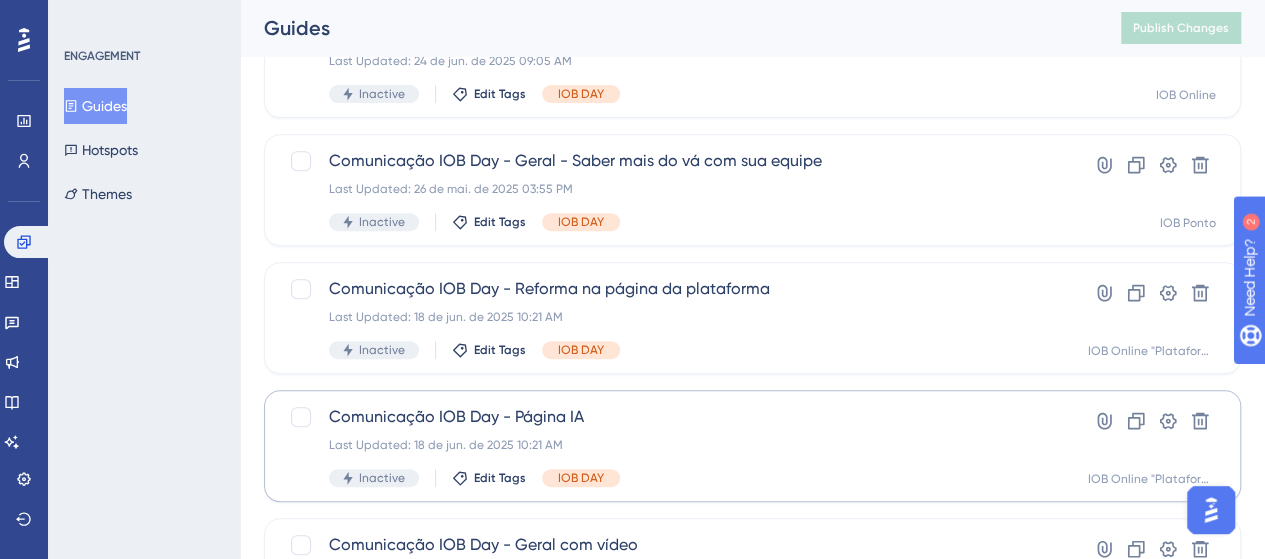 scroll, scrollTop: 400, scrollLeft: 0, axis: vertical 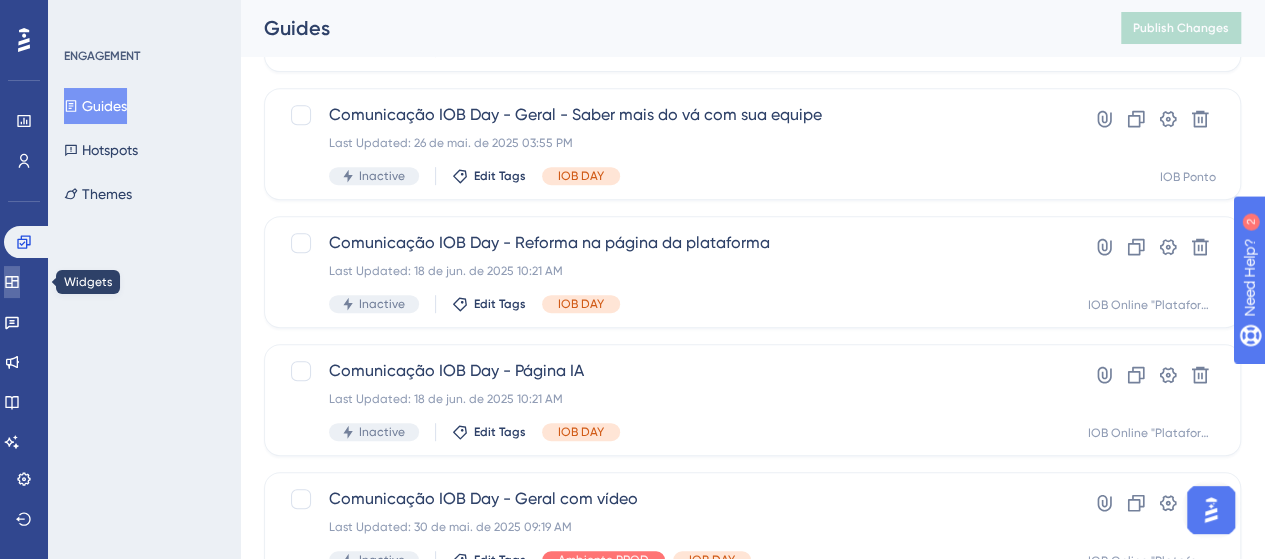 click 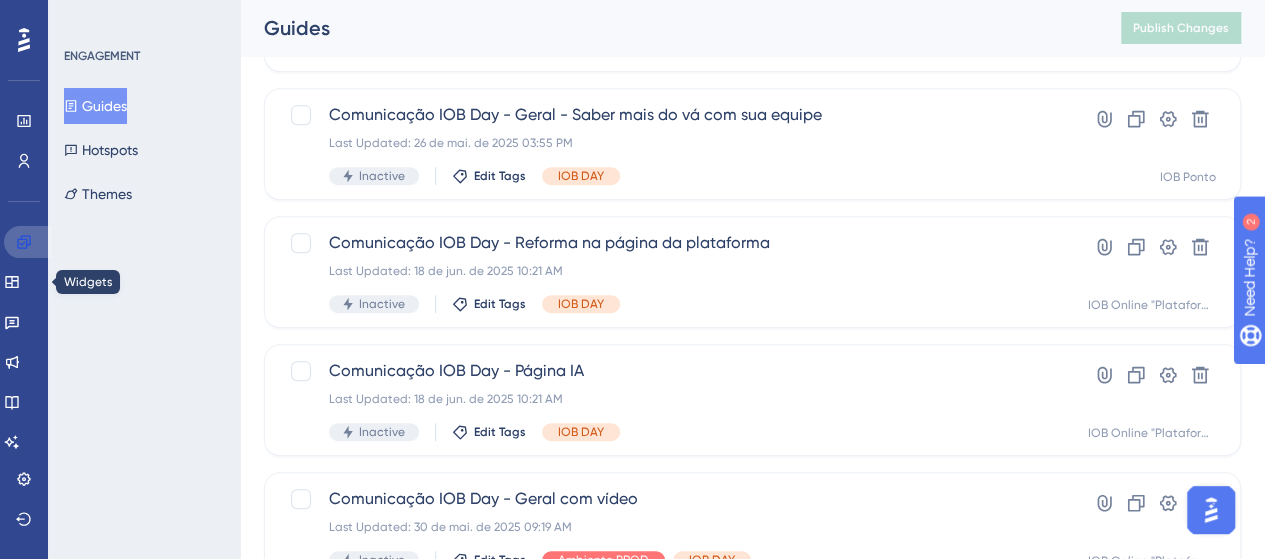 click 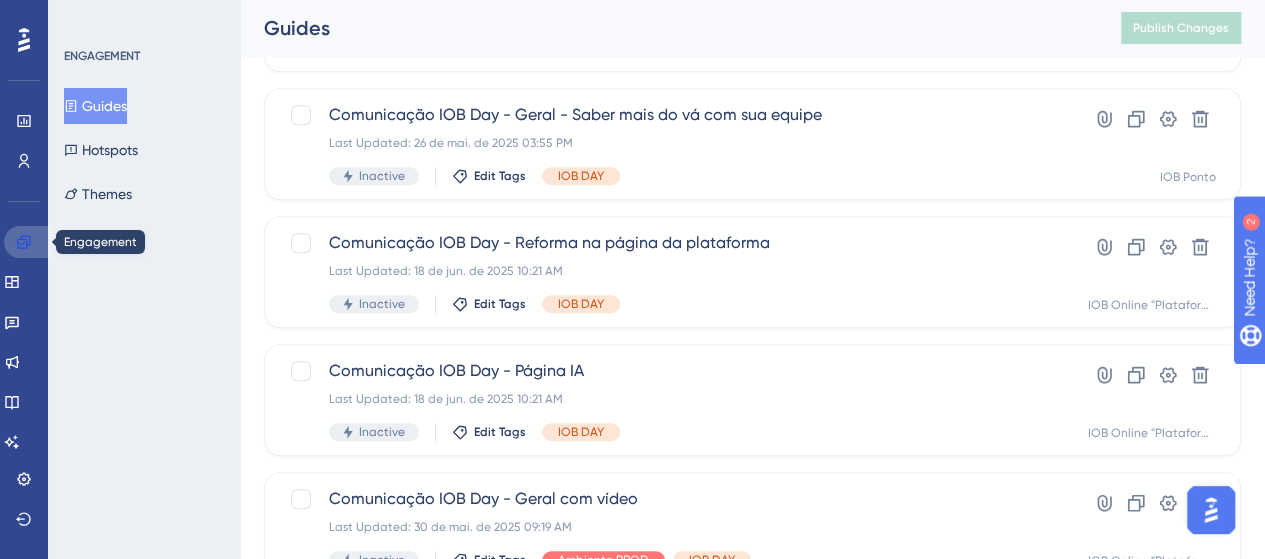click 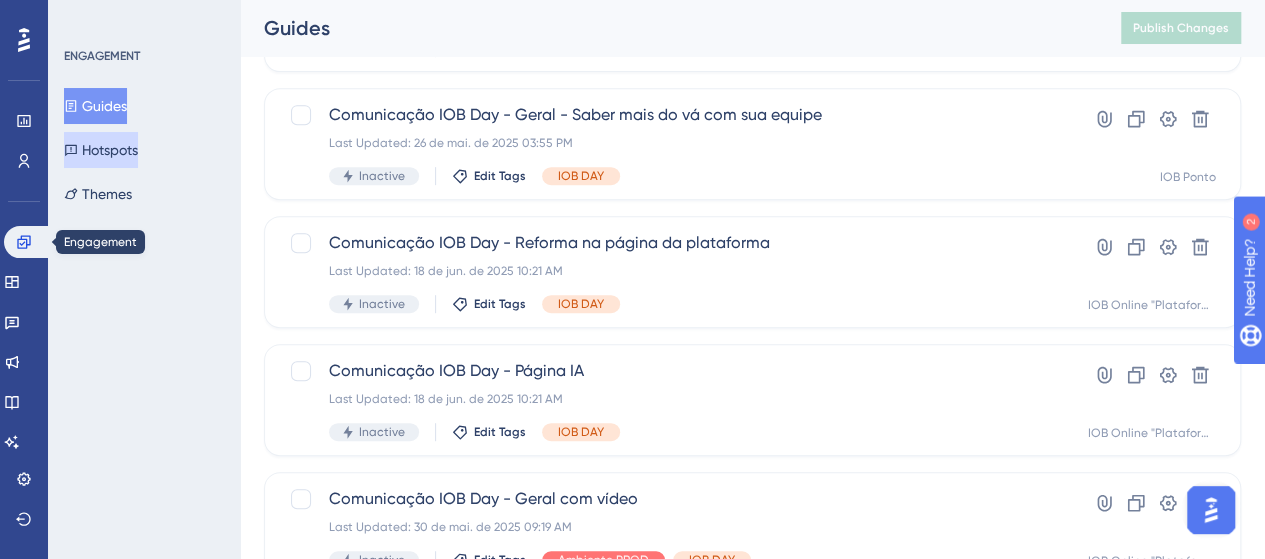 click on "Hotspots" at bounding box center (101, 150) 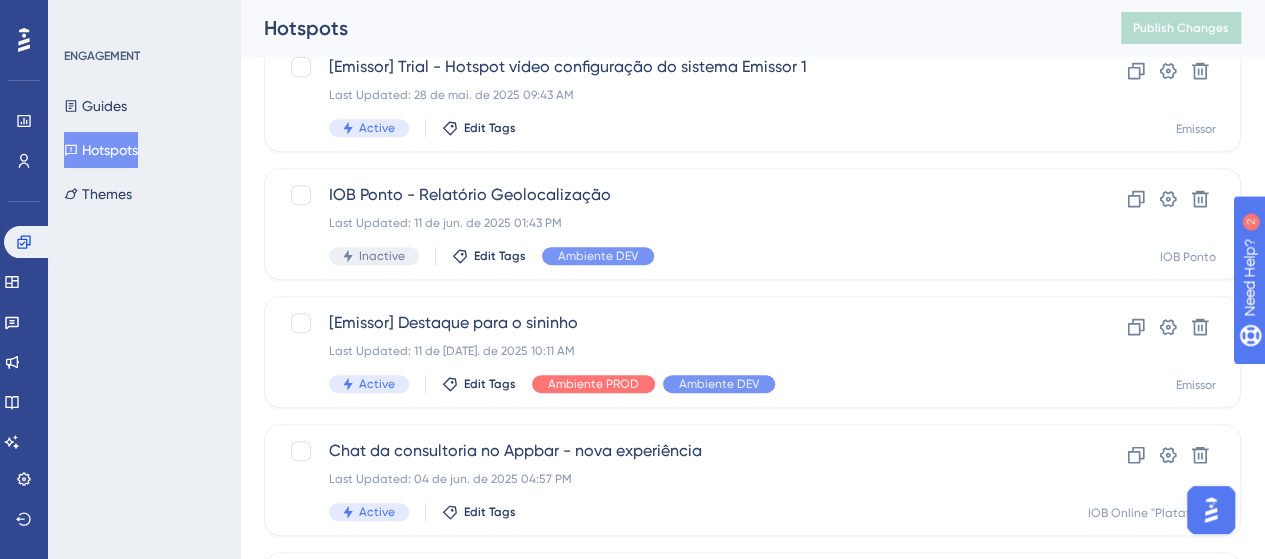 click on "IOB Online - Nova área de pesquisa para IA Last Updated: 04 de jun. de 2025 04:59 PM Active Edit Tags Clone Settings Delete IOB Online "Plataforma"" at bounding box center (752, -160) 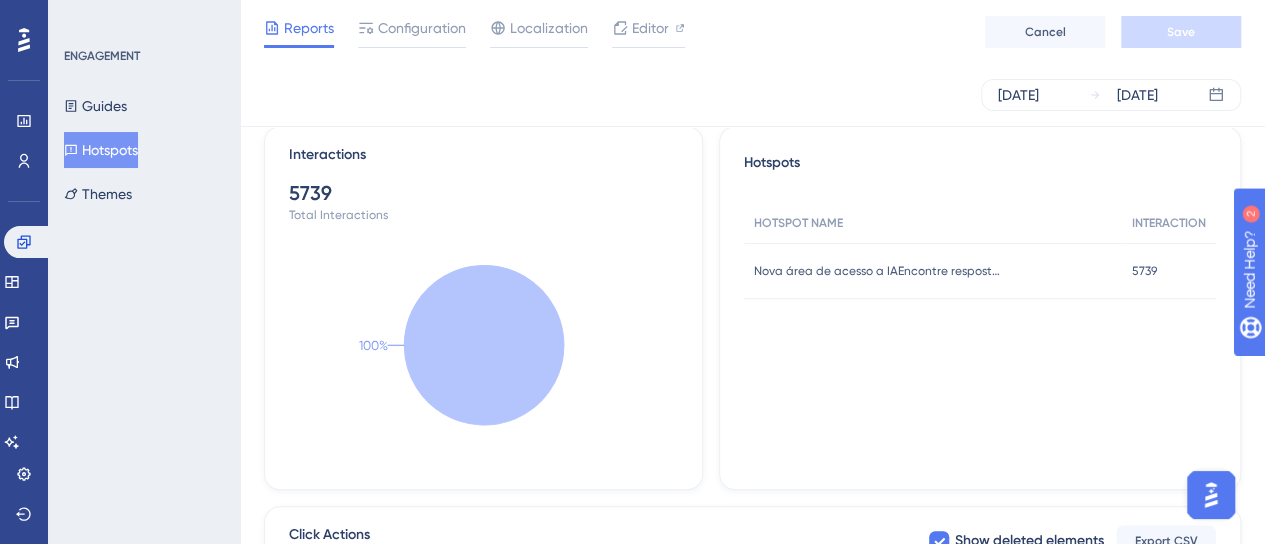 scroll, scrollTop: 400, scrollLeft: 0, axis: vertical 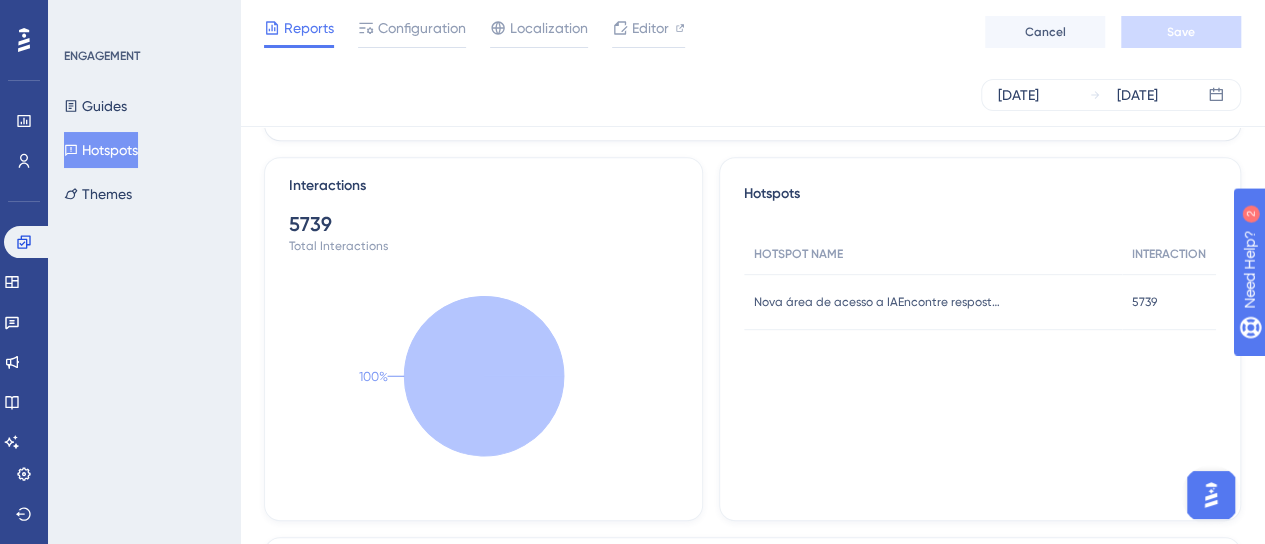 drag, startPoint x: 150, startPoint y: 133, endPoint x: 246, endPoint y: 143, distance: 96.519424 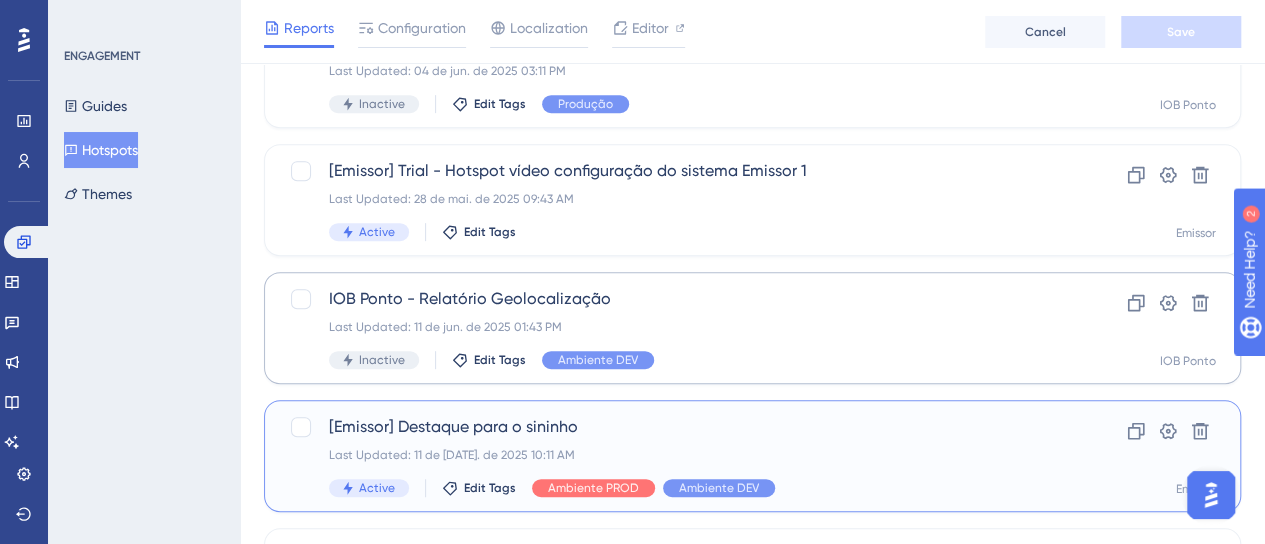 click on "[Emissor] Destaque para o sininho" at bounding box center (672, 427) 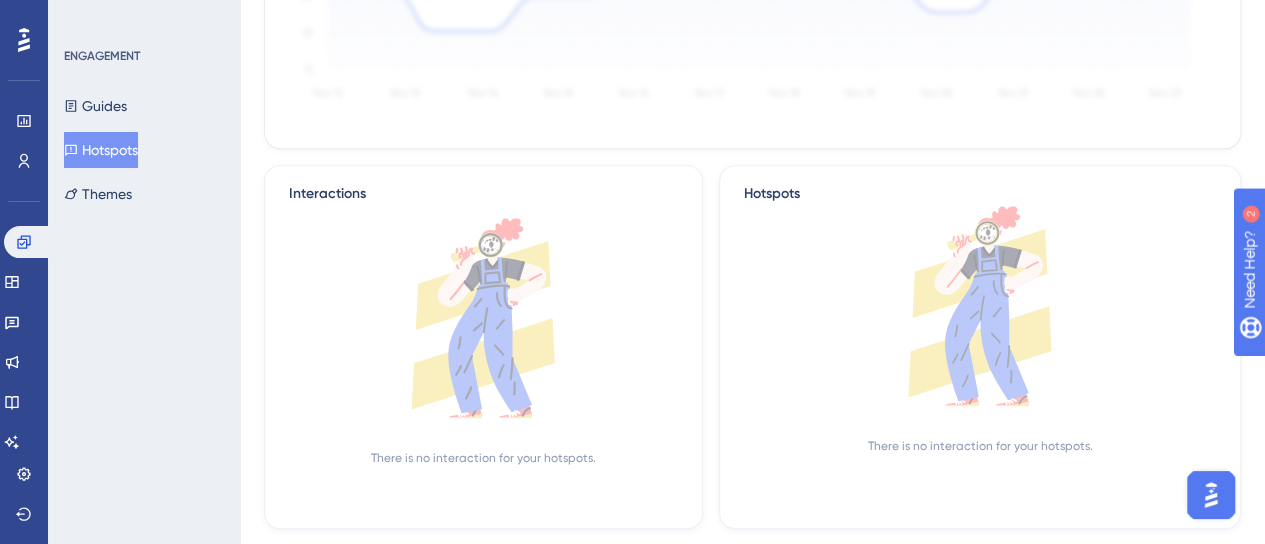 click on "Hotspots" at bounding box center [101, 150] 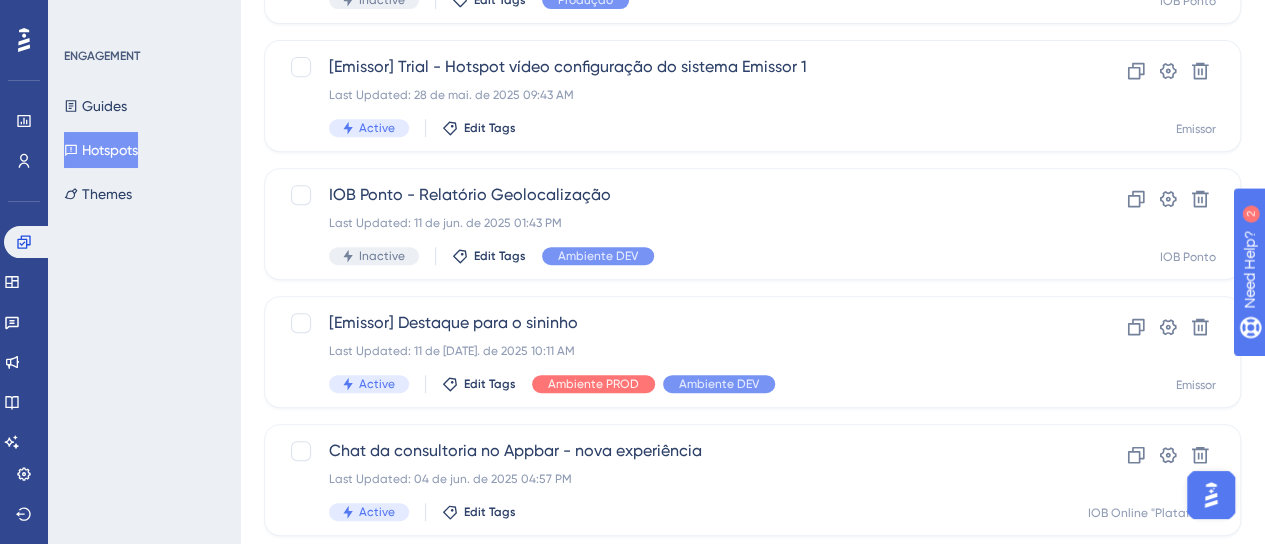 scroll, scrollTop: 0, scrollLeft: 0, axis: both 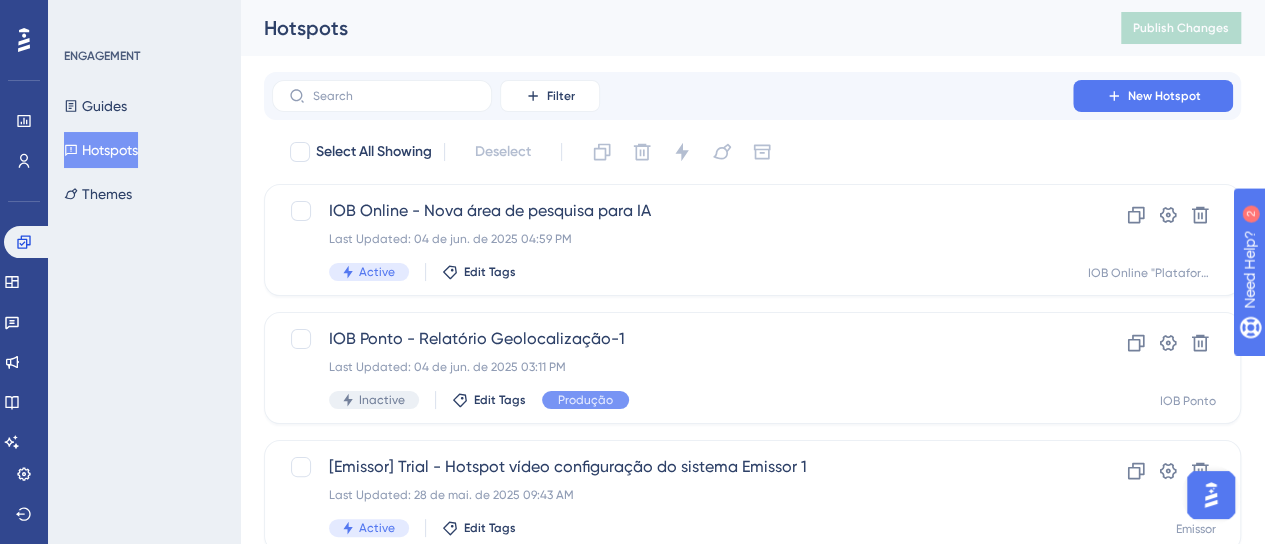 click on "[Emissor] Destaque para o sininho" at bounding box center (672, 723) 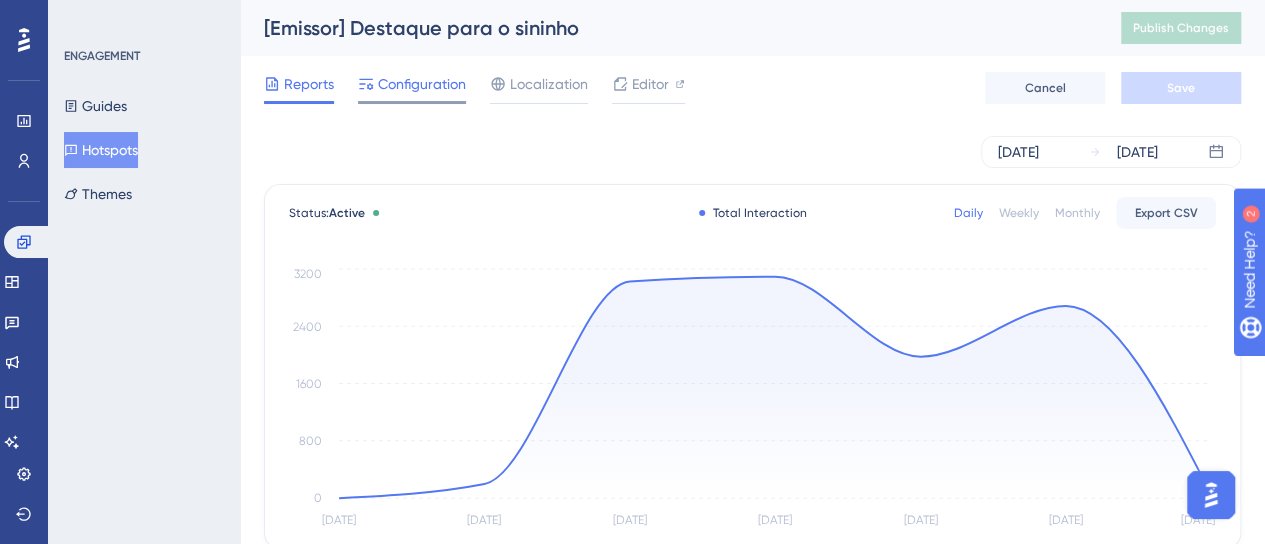 click at bounding box center [412, 102] 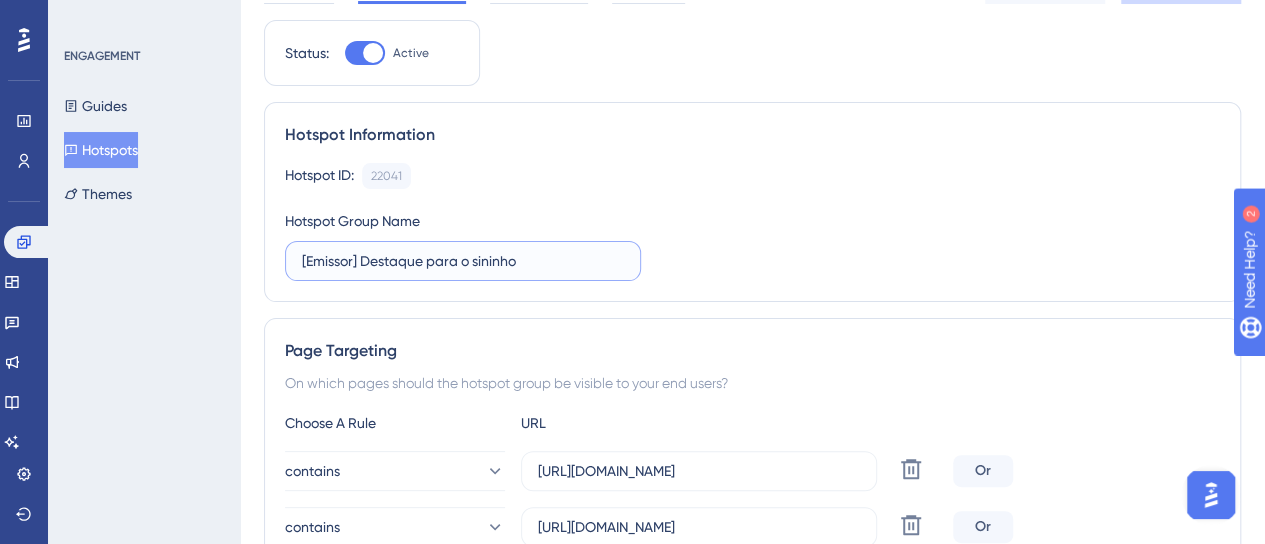 click on "[Emissor] Destaque para o sininho" at bounding box center (463, 261) 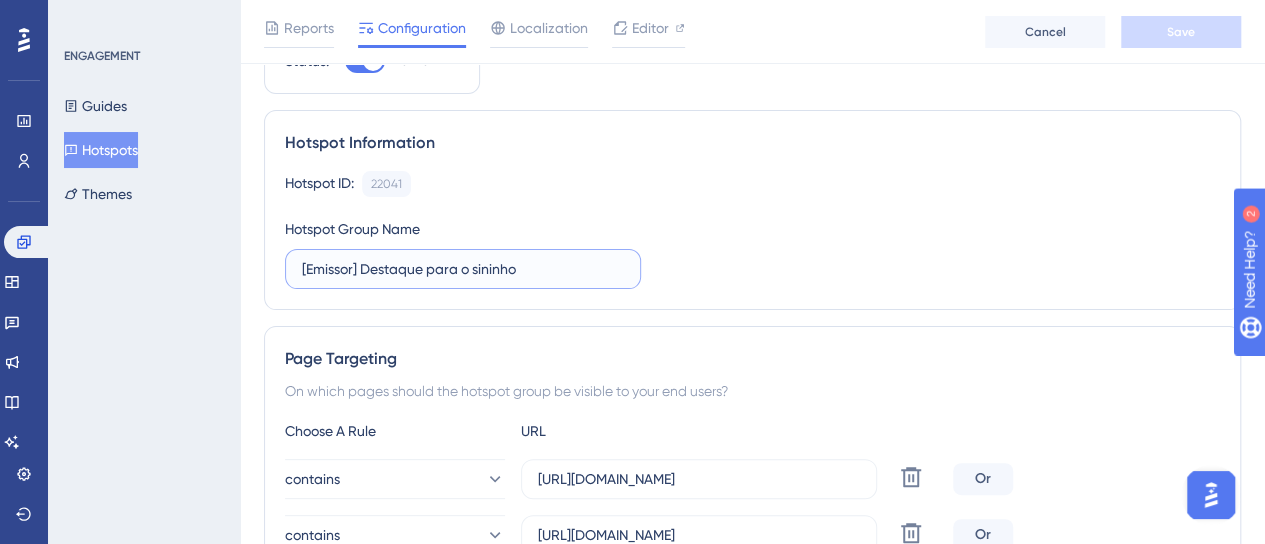 scroll, scrollTop: 200, scrollLeft: 0, axis: vertical 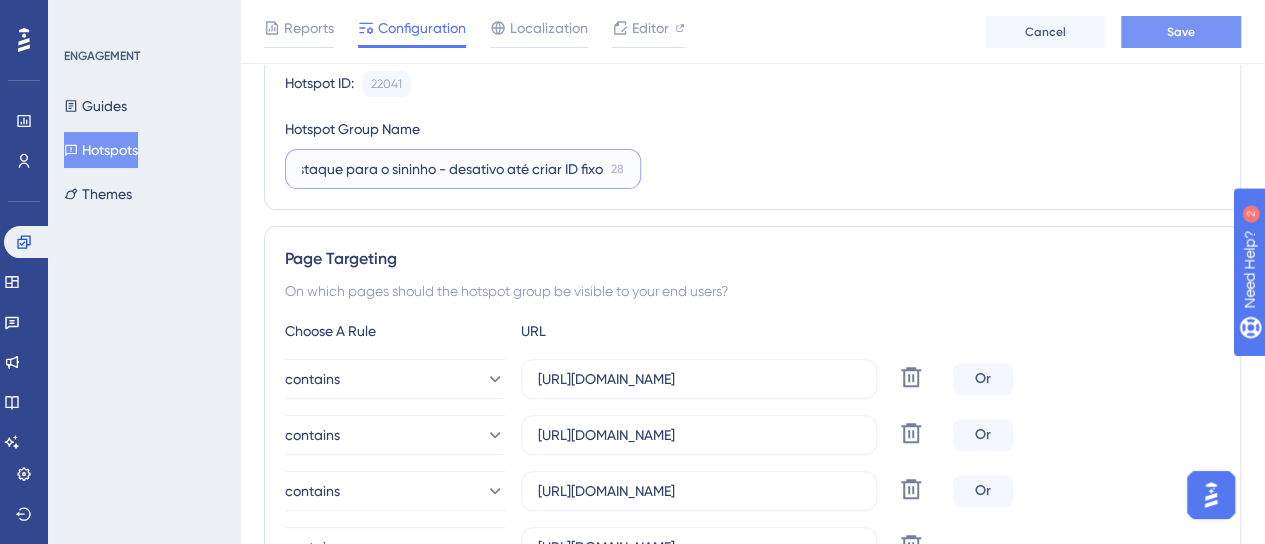 type on "[Emissor] Destaque para o sininho - desativo até criar ID fixo" 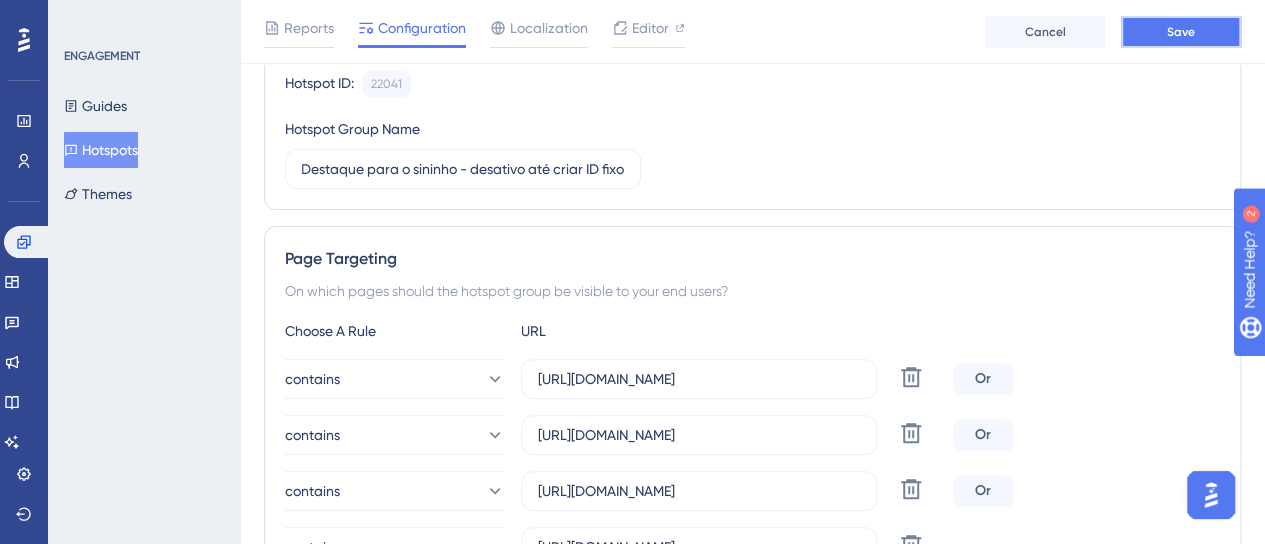 click on "Save" at bounding box center [1181, 32] 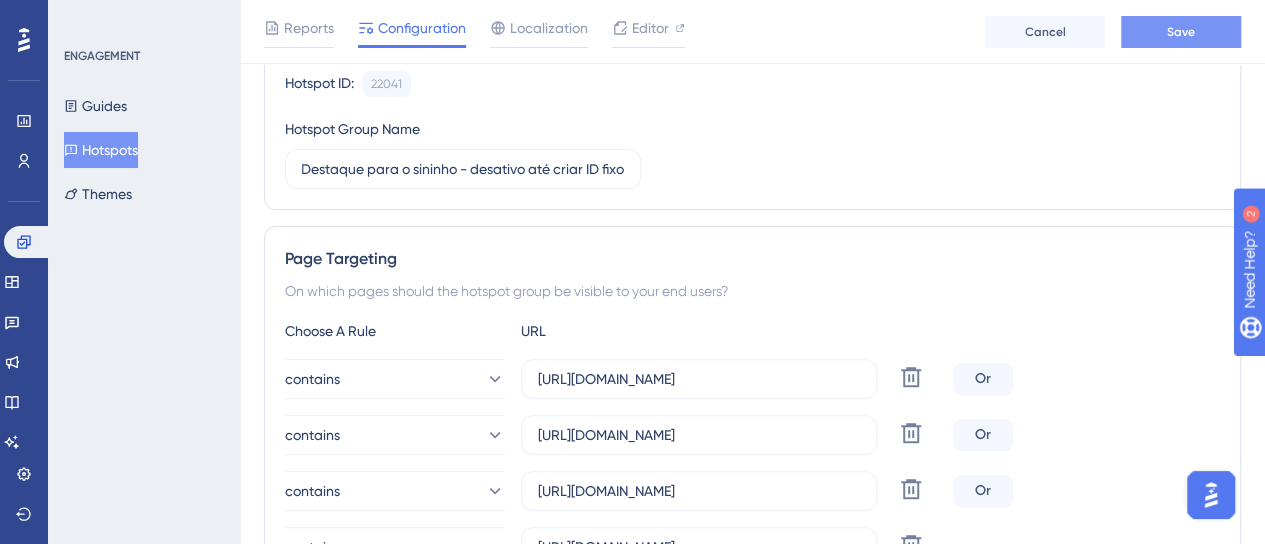 scroll, scrollTop: 0, scrollLeft: 0, axis: both 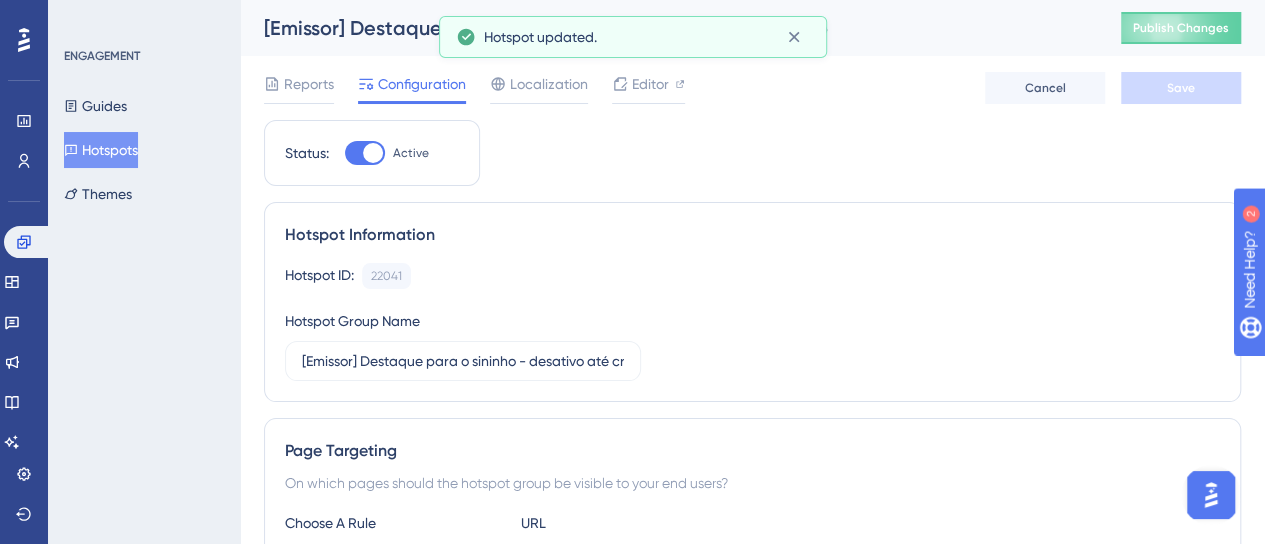 click at bounding box center [365, 153] 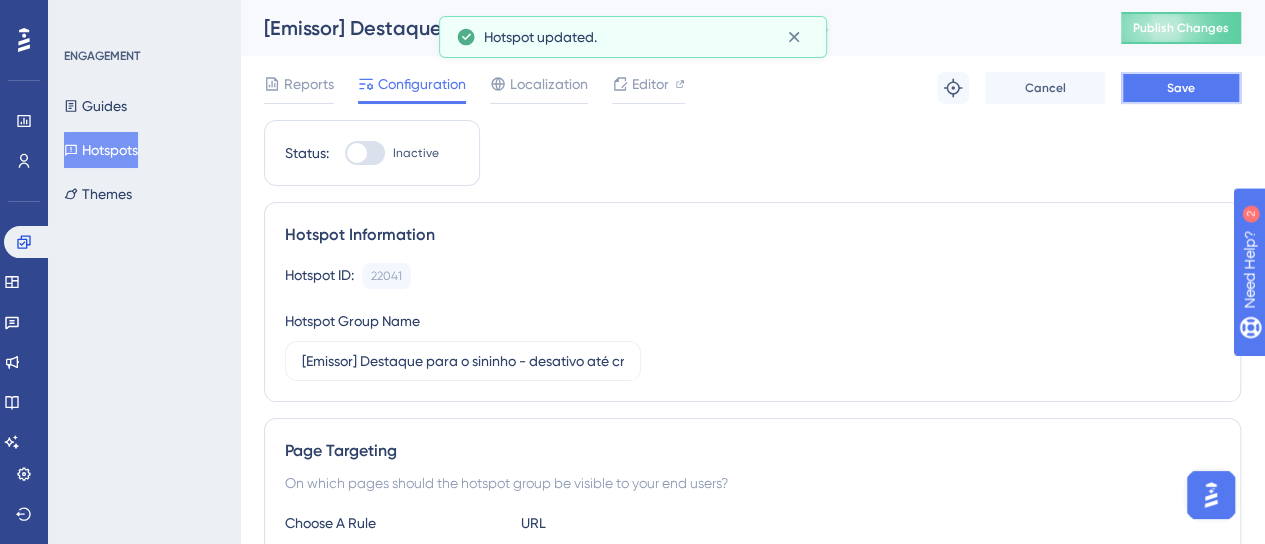 click on "Save" at bounding box center (1181, 88) 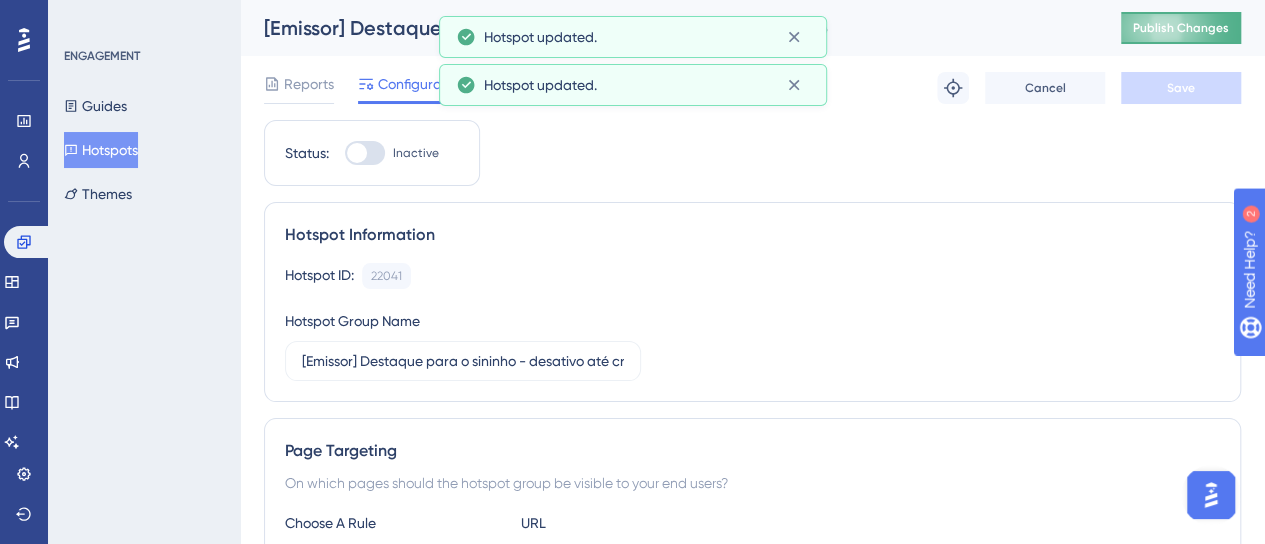 click on "Publish Changes" at bounding box center [1181, 28] 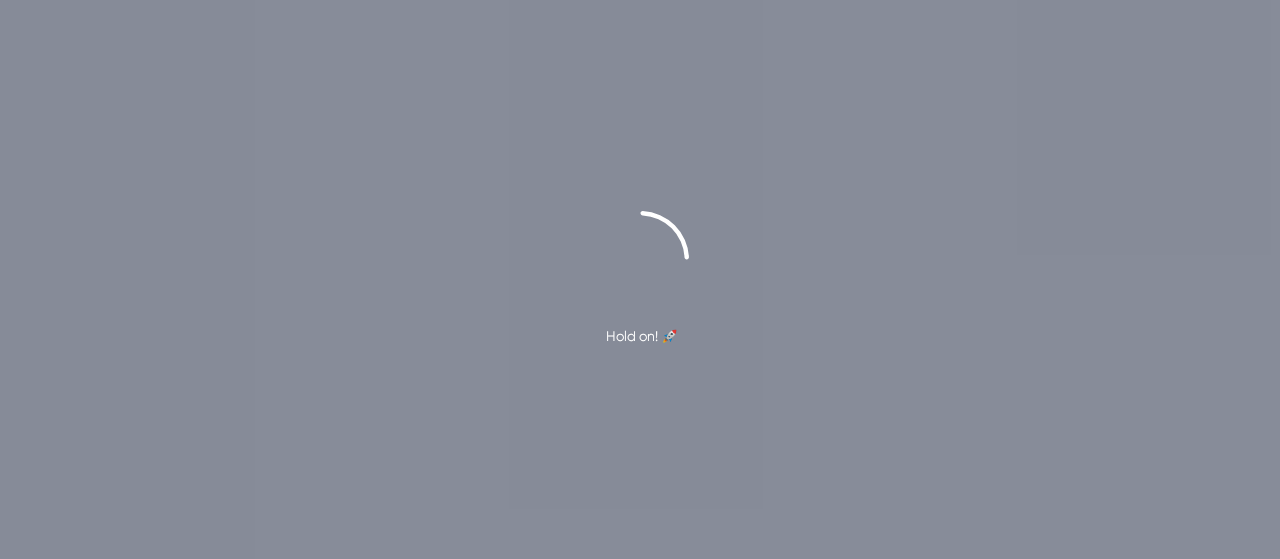 scroll, scrollTop: 0, scrollLeft: 0, axis: both 